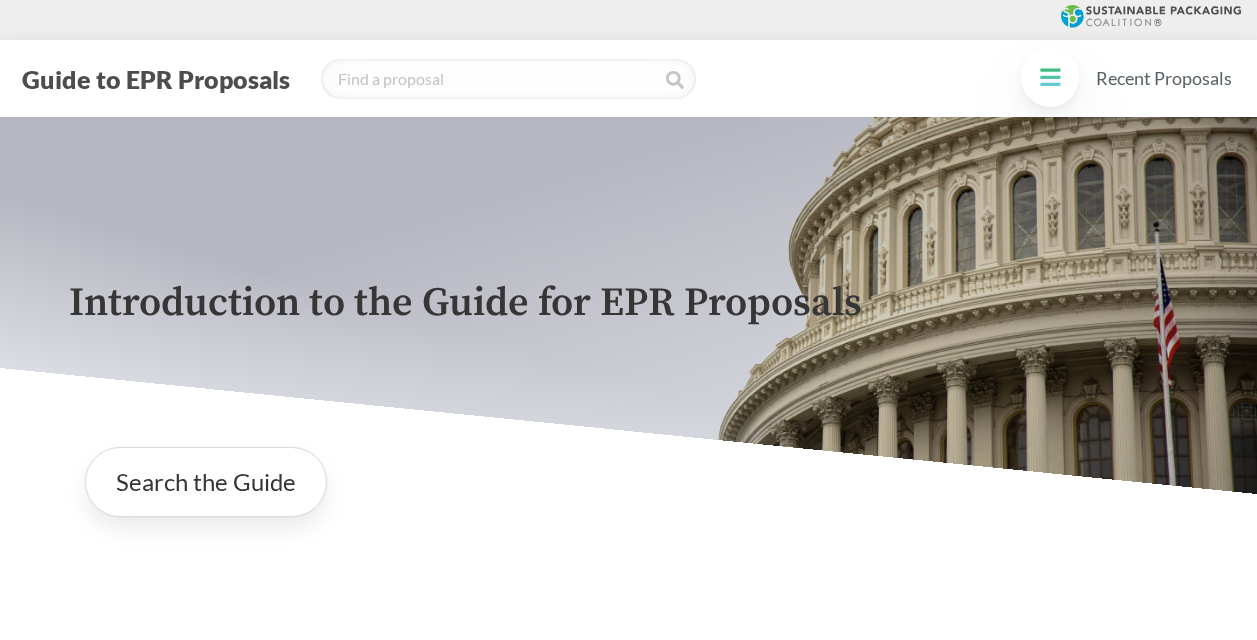 scroll, scrollTop: 0, scrollLeft: 0, axis: both 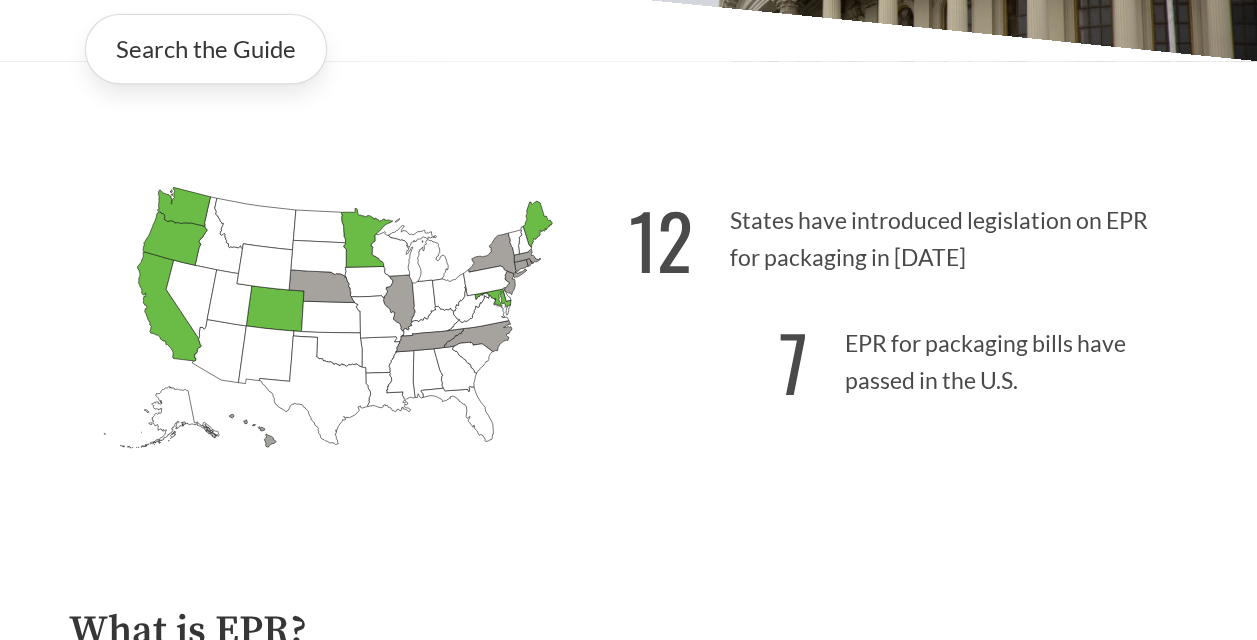 click on "7 EPR for packaging bills have passed in the U.S." at bounding box center (909, 356) 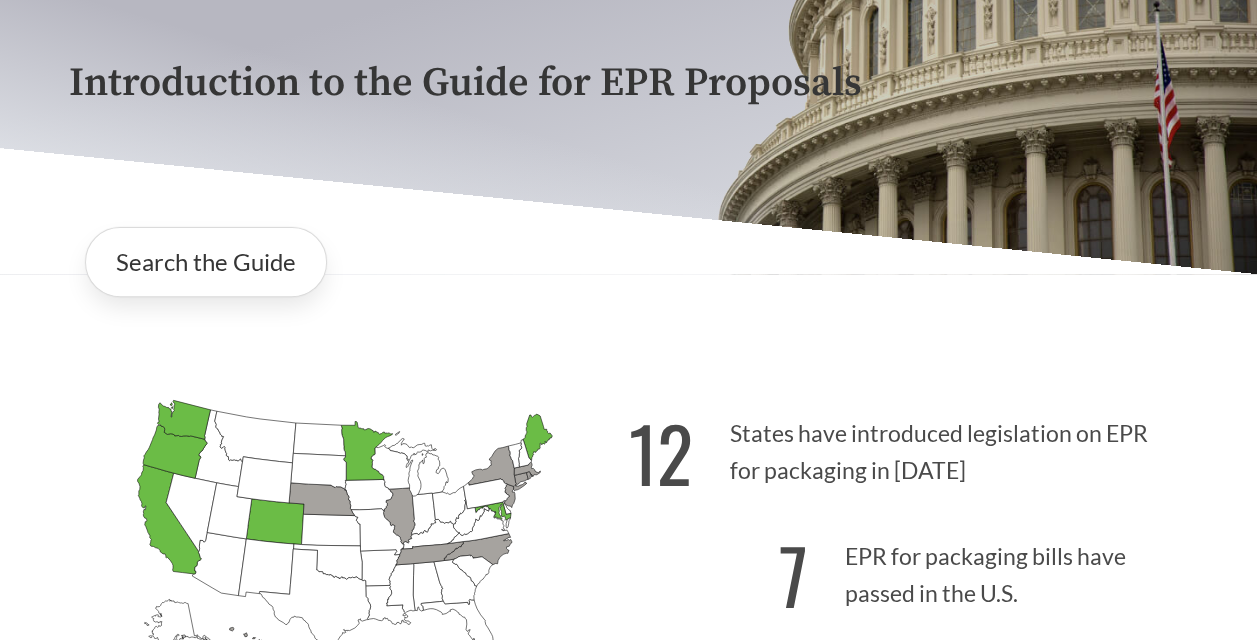 scroll, scrollTop: 282, scrollLeft: 0, axis: vertical 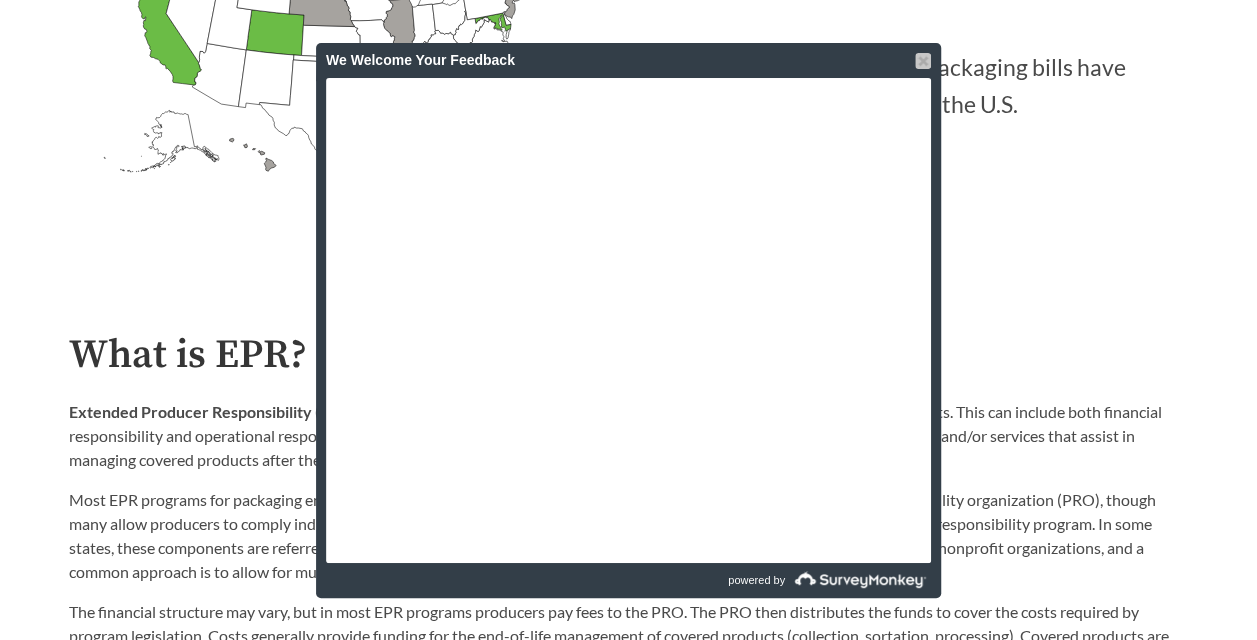 click at bounding box center [923, 61] 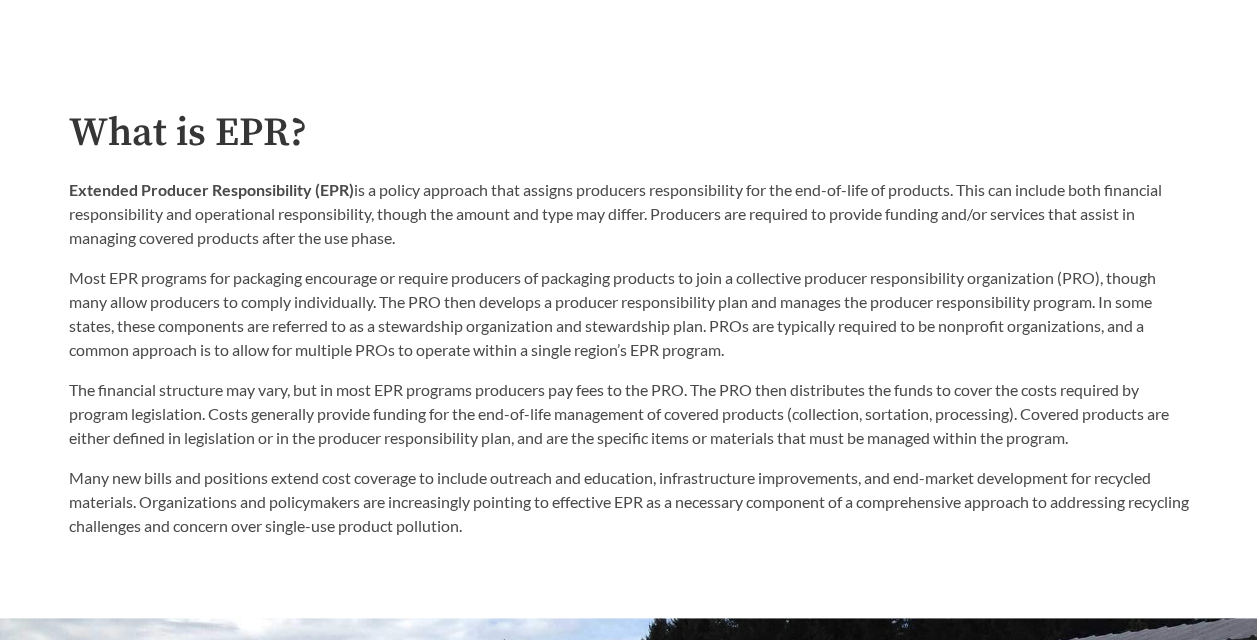 scroll, scrollTop: 949, scrollLeft: 0, axis: vertical 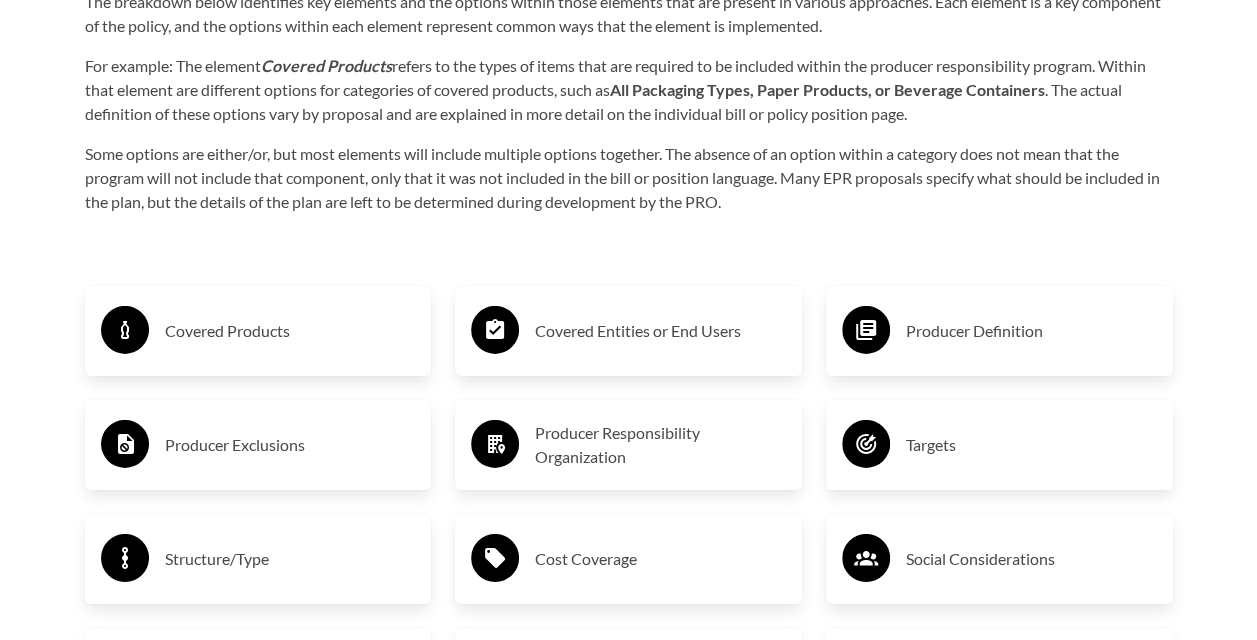 click on "Covered Products" at bounding box center (290, 331) 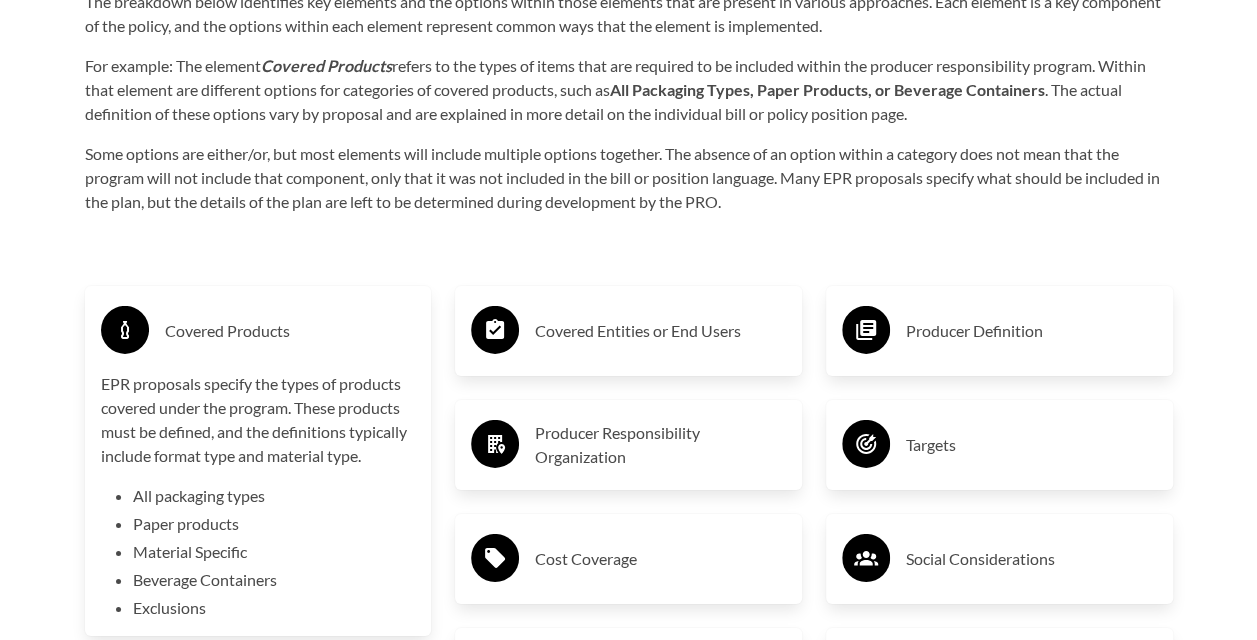 scroll, scrollTop: 3152, scrollLeft: 0, axis: vertical 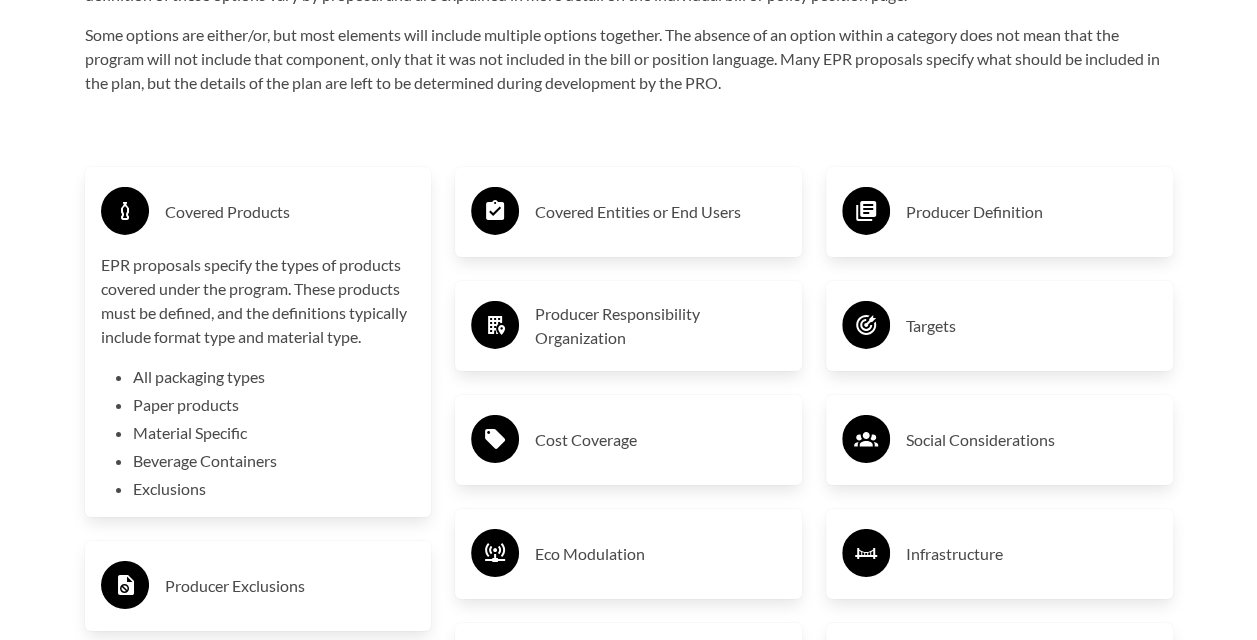 click on "Targets" at bounding box center (1031, 326) 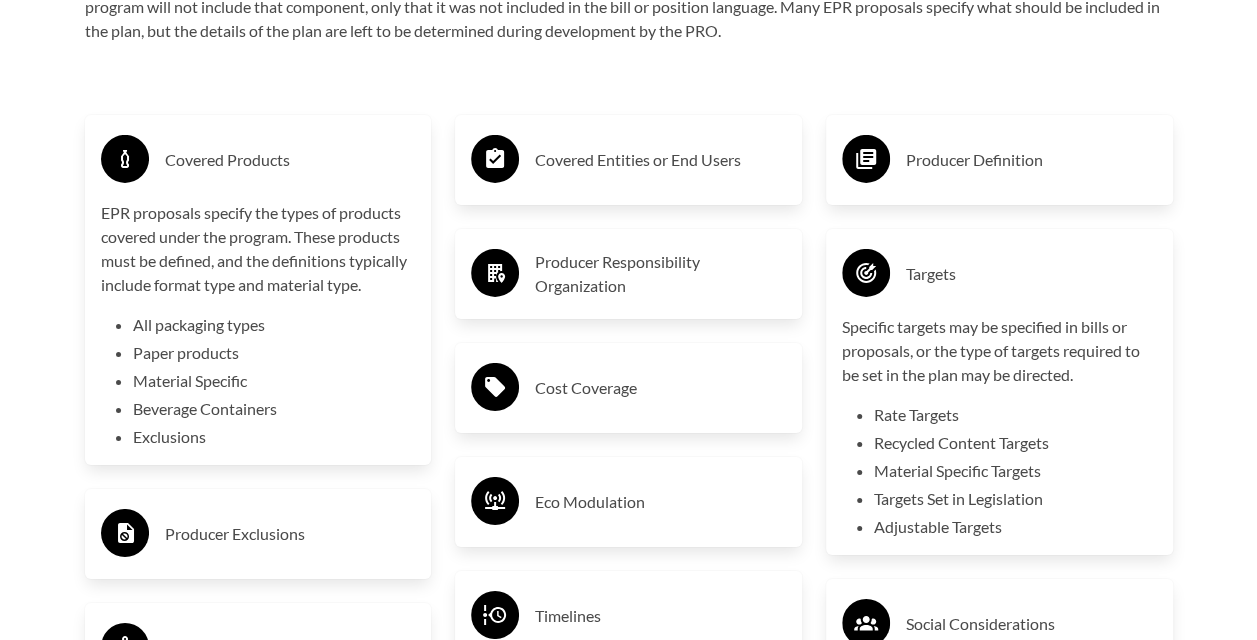 scroll, scrollTop: 3299, scrollLeft: 0, axis: vertical 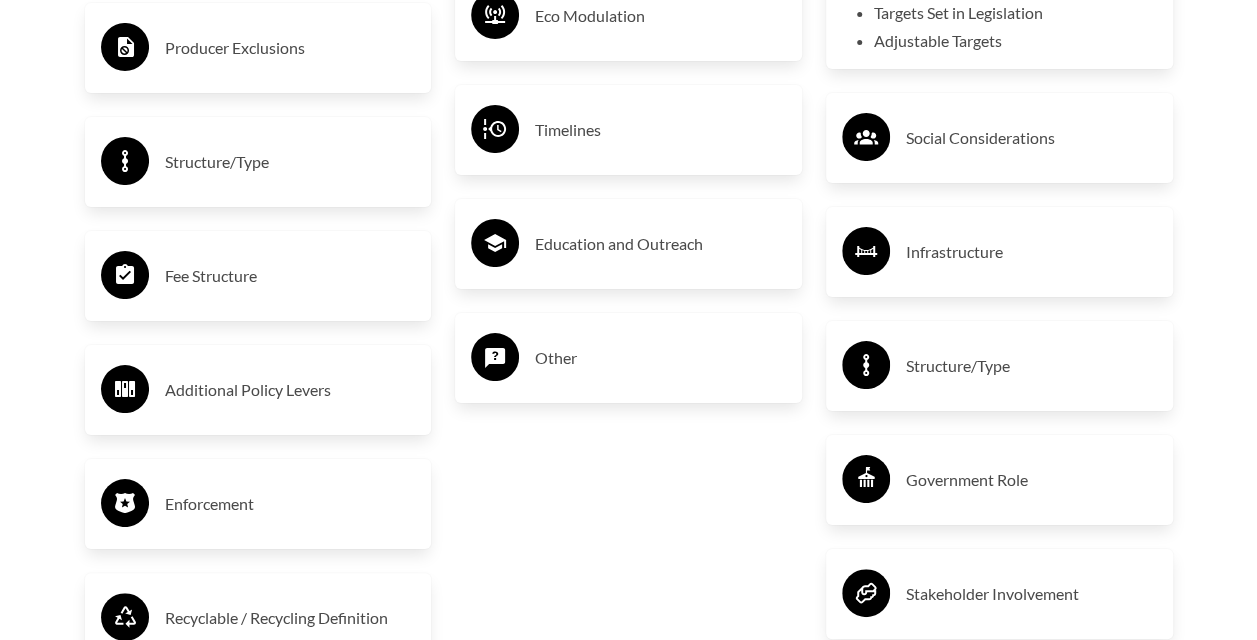 click on "Timelines" at bounding box center (660, 130) 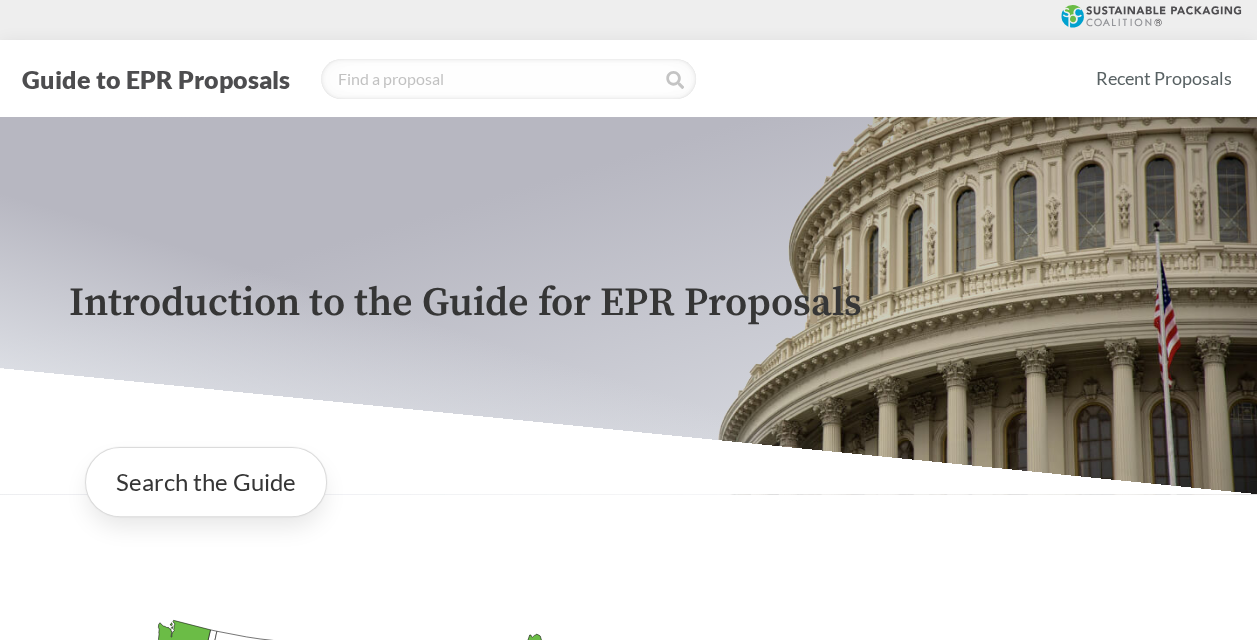 scroll, scrollTop: 22, scrollLeft: 0, axis: vertical 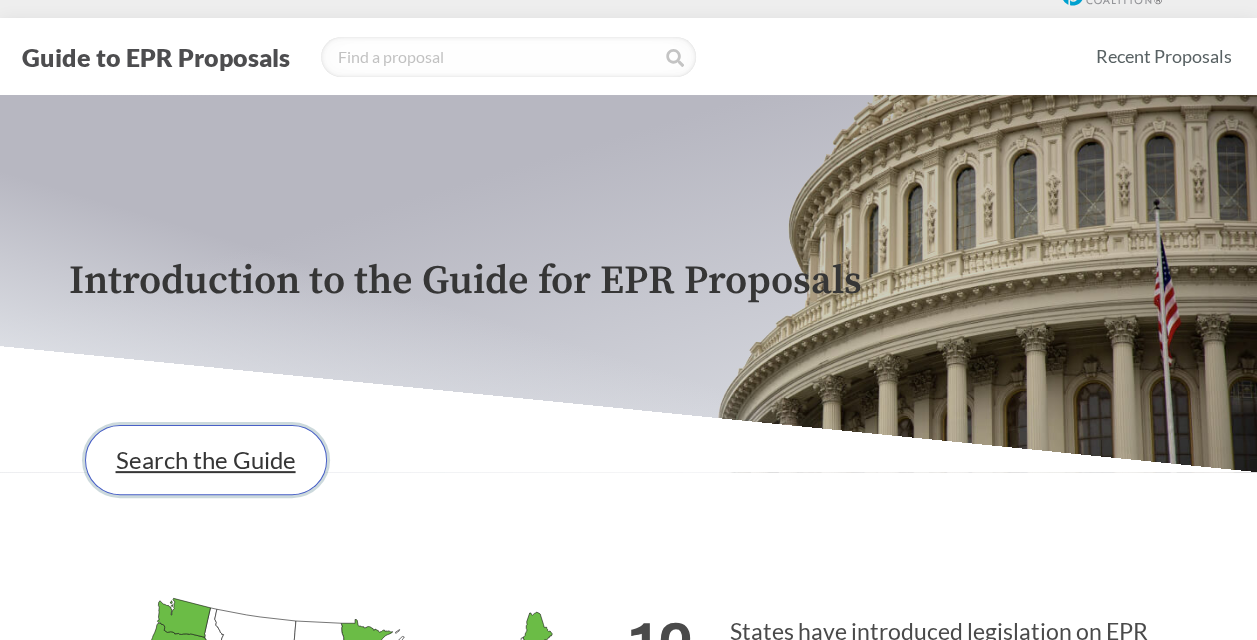 click on "Search the Guide" at bounding box center (206, 460) 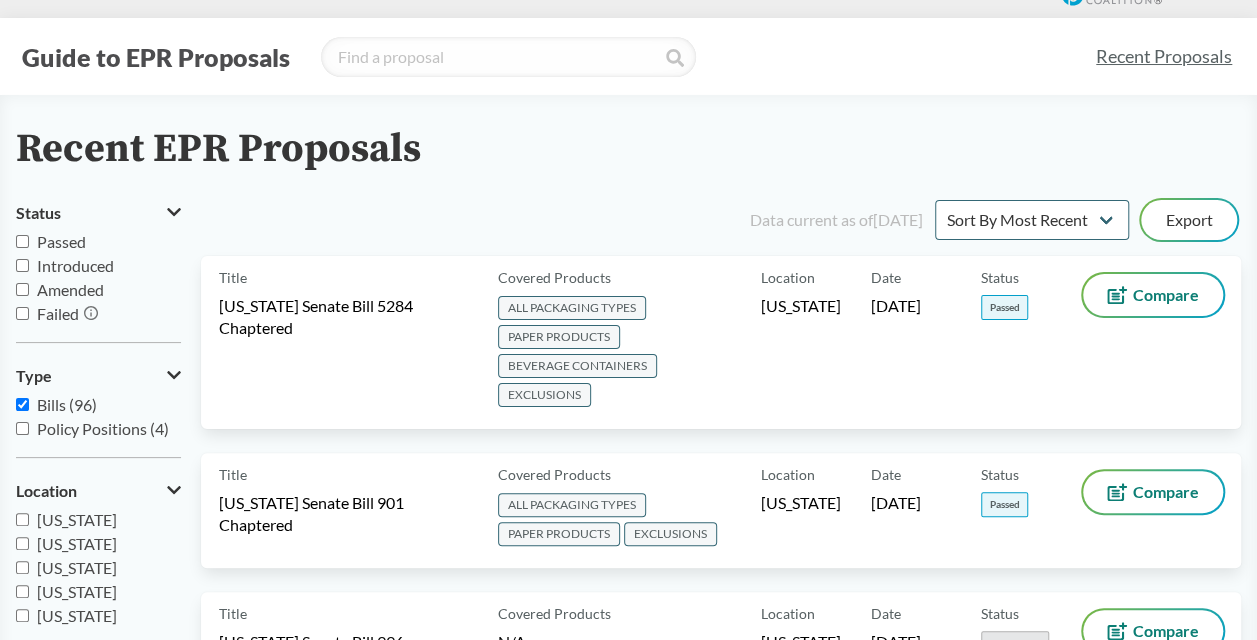 scroll, scrollTop: 0, scrollLeft: 0, axis: both 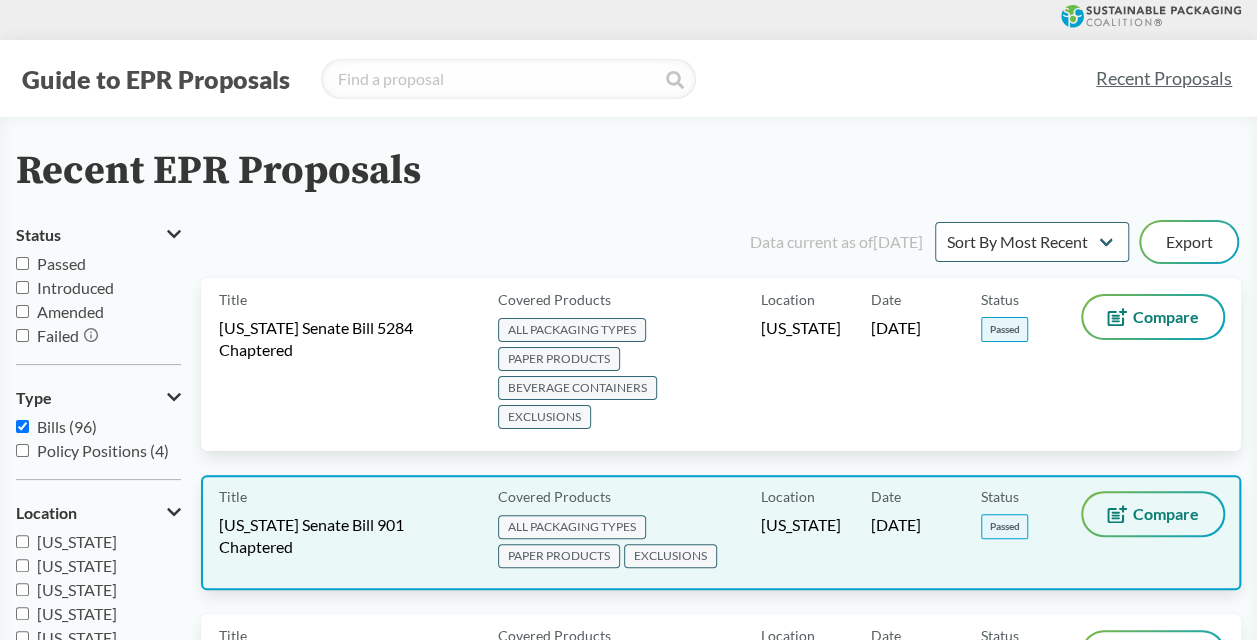 click on "Compare" at bounding box center (1166, 514) 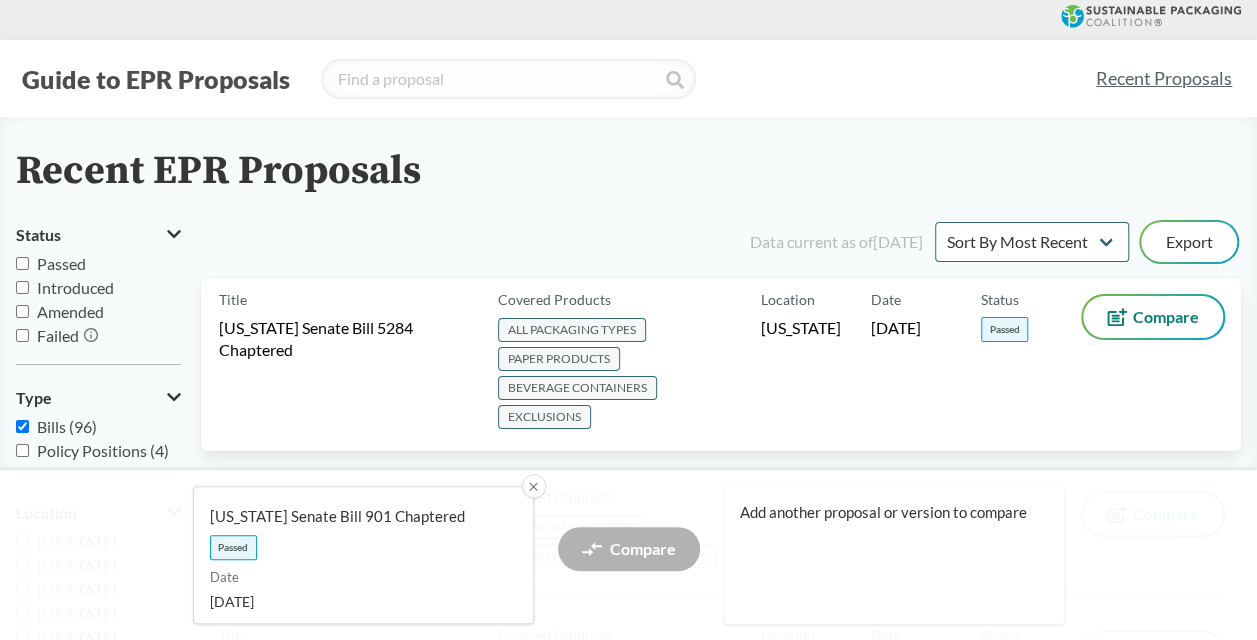 scroll, scrollTop: 326, scrollLeft: 0, axis: vertical 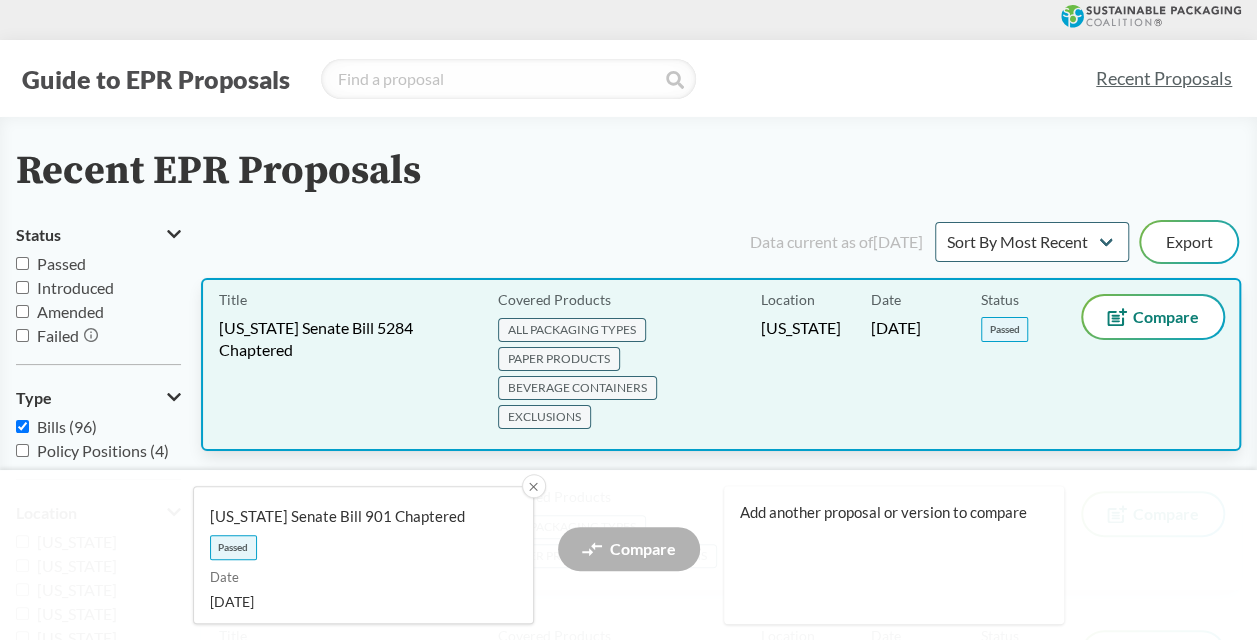 click on "[US_STATE] Senate Bill 5284 Chaptered" at bounding box center [346, 339] 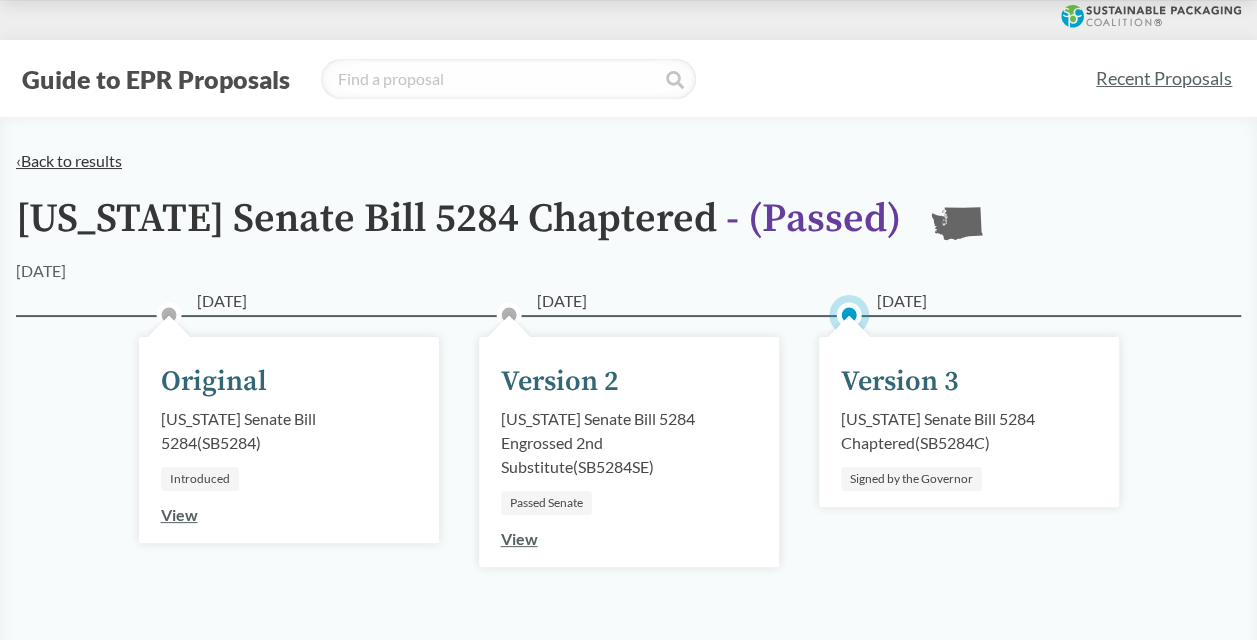 click on "‹  Back to results" at bounding box center [69, 160] 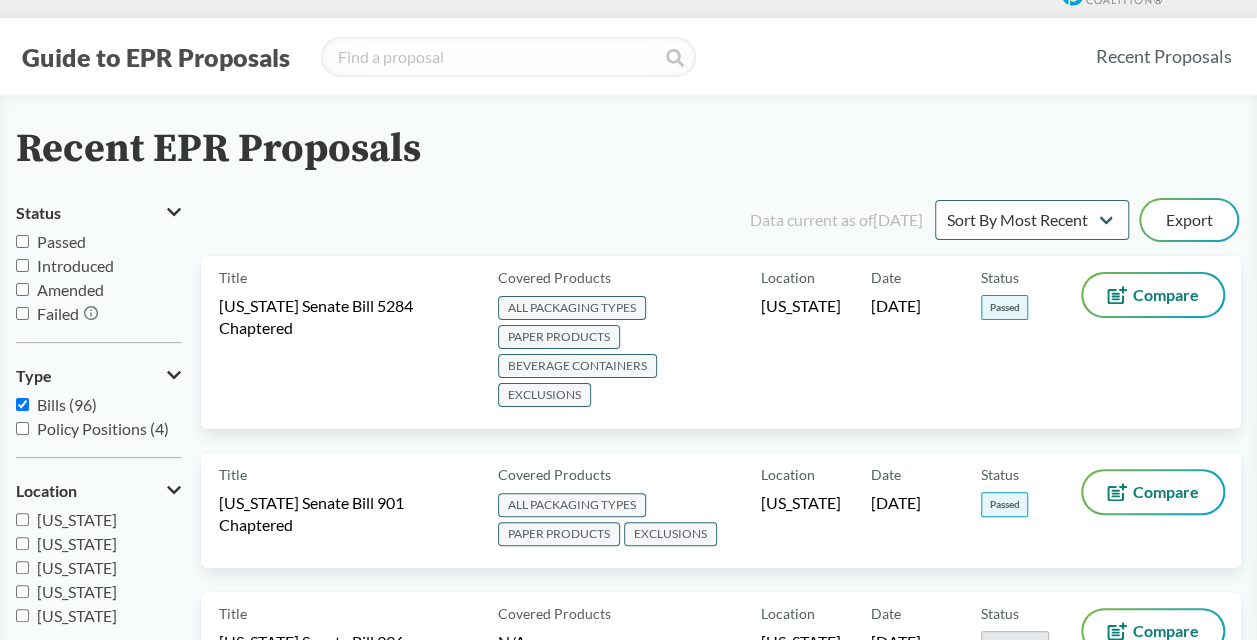scroll, scrollTop: 0, scrollLeft: 0, axis: both 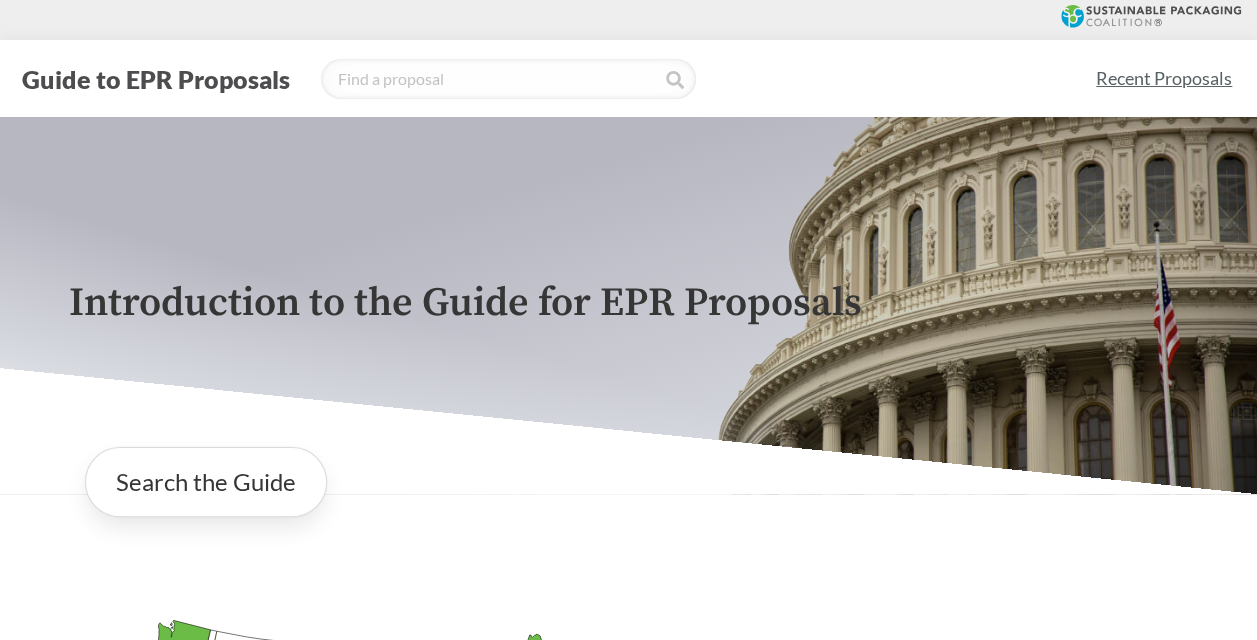 click on "Recent Proposals" at bounding box center [1164, 78] 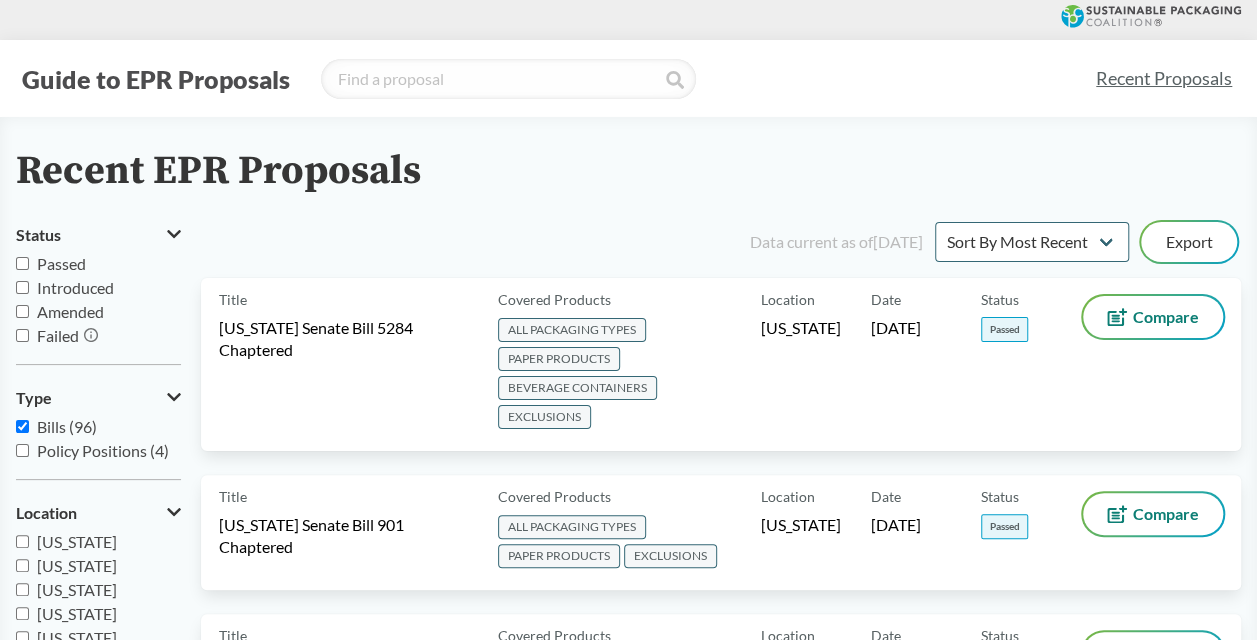 click on "Recent Proposals" at bounding box center [1164, 78] 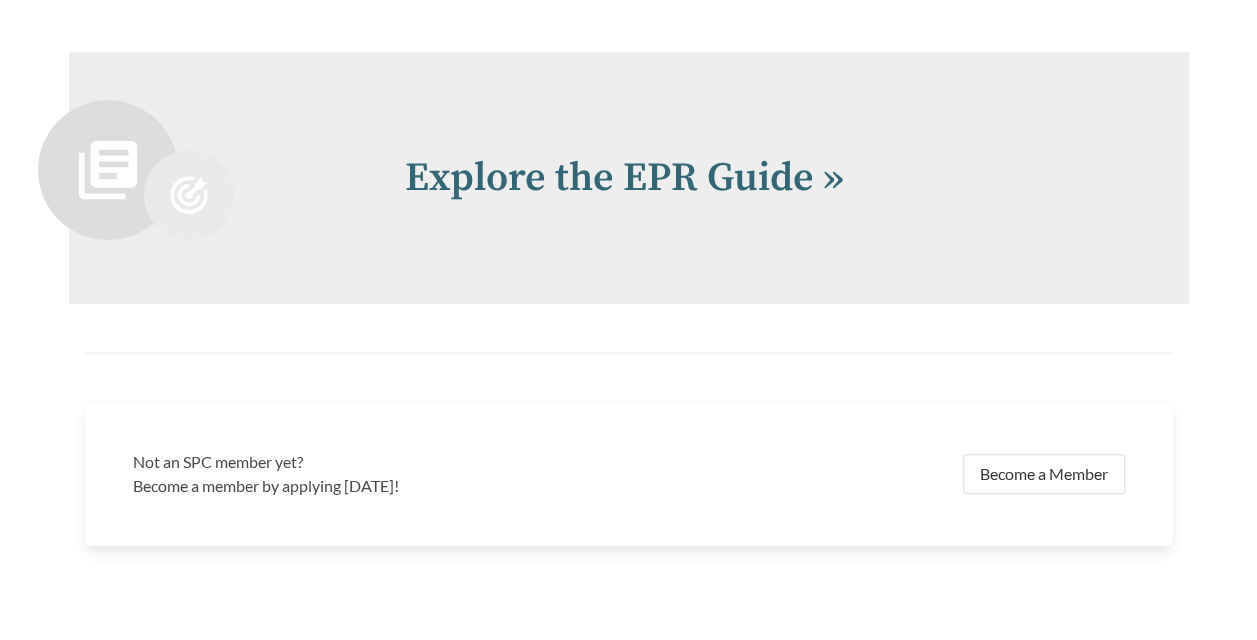 scroll, scrollTop: 4057, scrollLeft: 0, axis: vertical 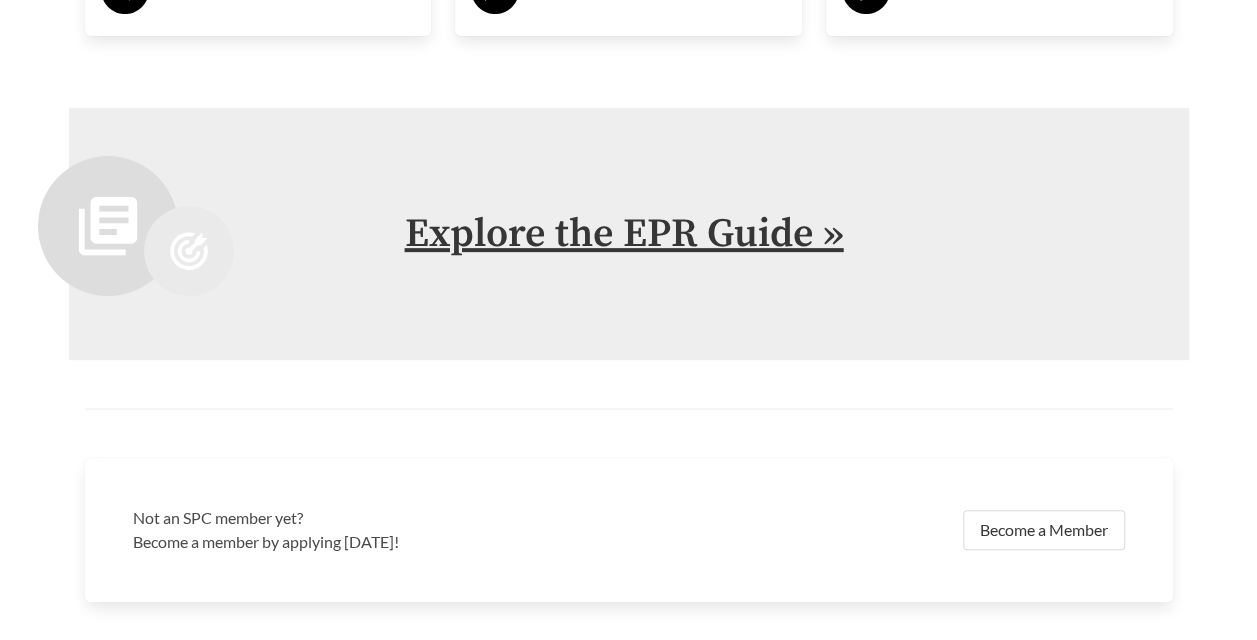 click on "Explore the EPR Guide »" at bounding box center (624, 234) 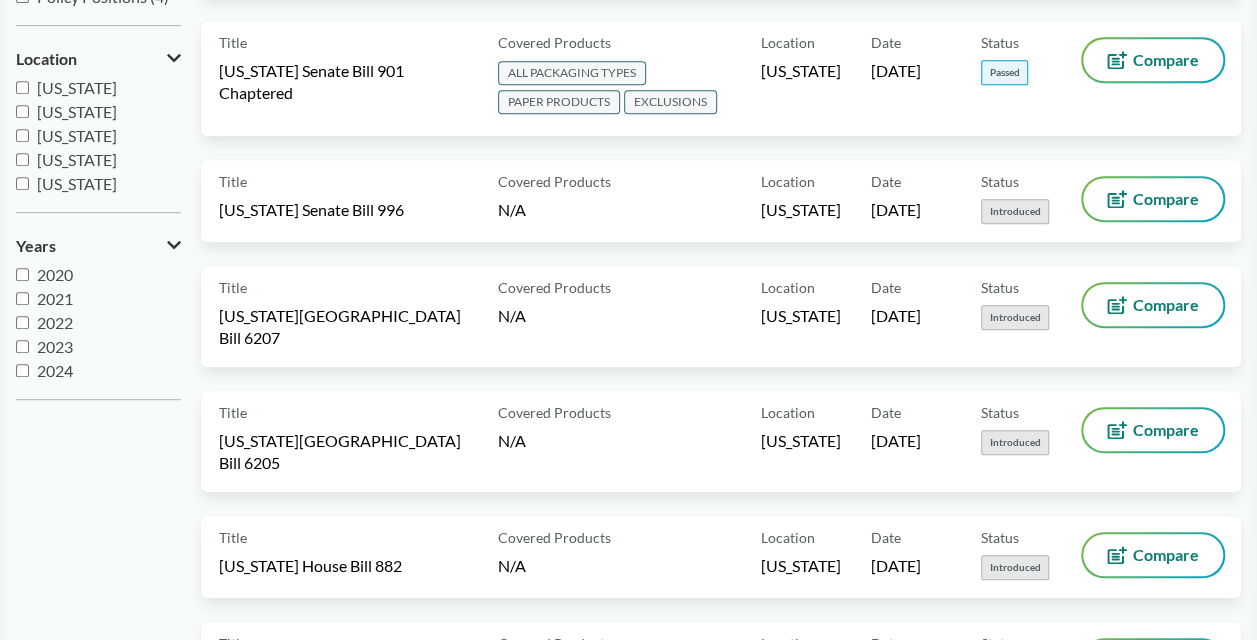 scroll, scrollTop: 571, scrollLeft: 0, axis: vertical 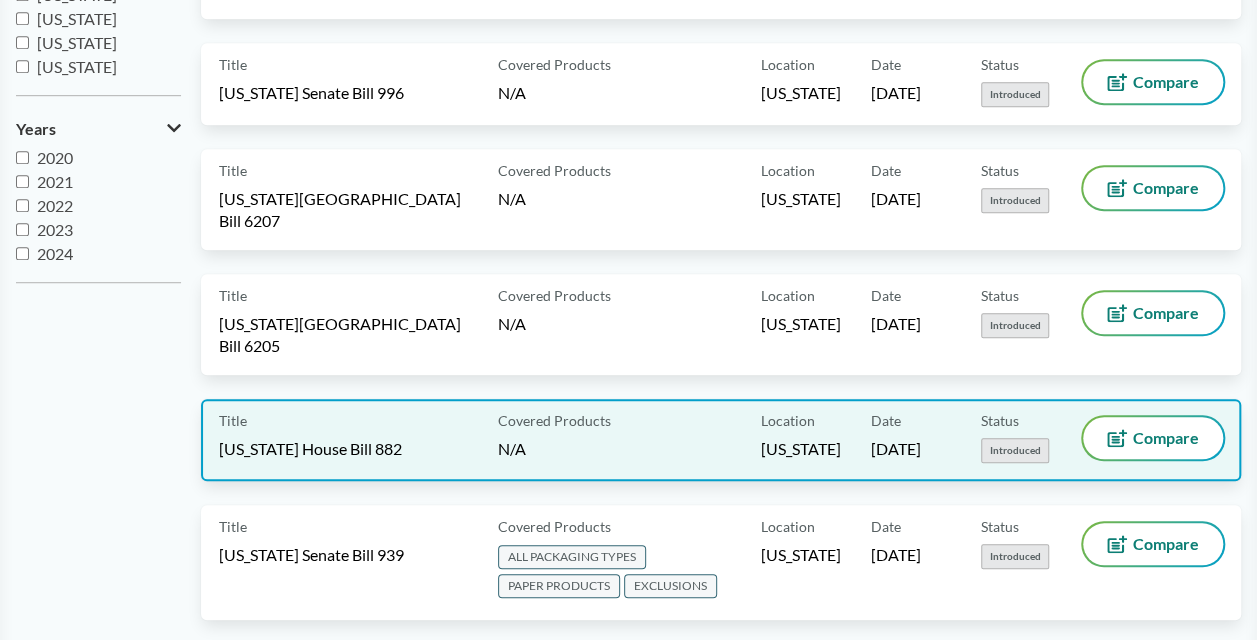 click on "Covered Products N/A" at bounding box center (625, 440) 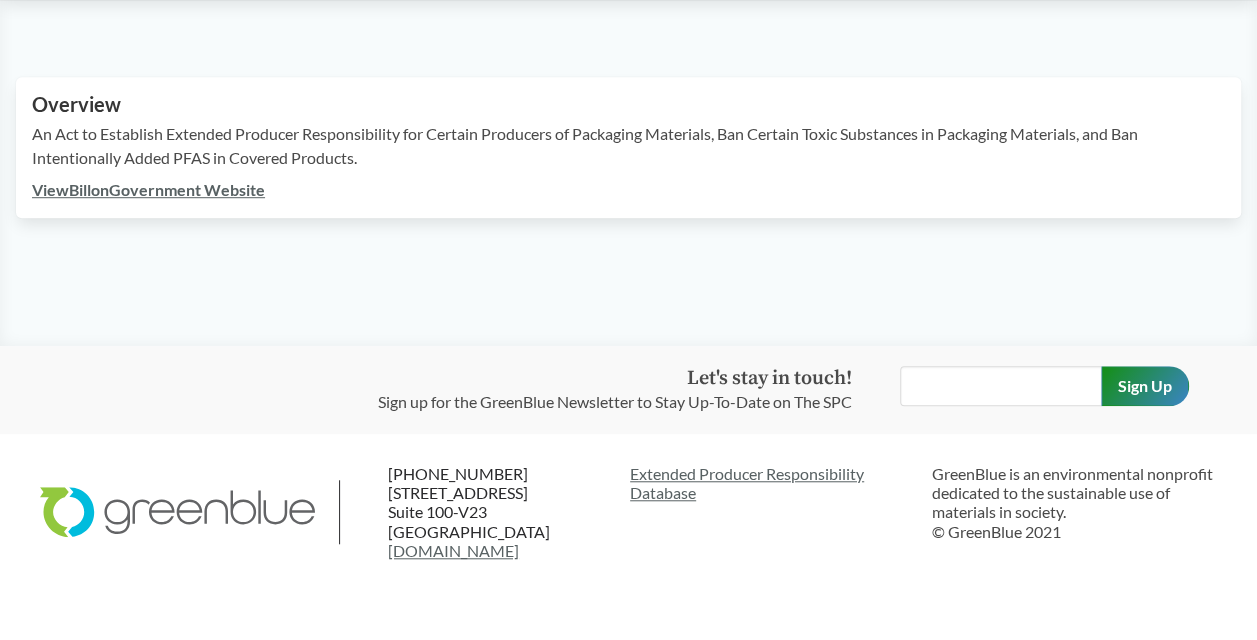 scroll, scrollTop: 0, scrollLeft: 0, axis: both 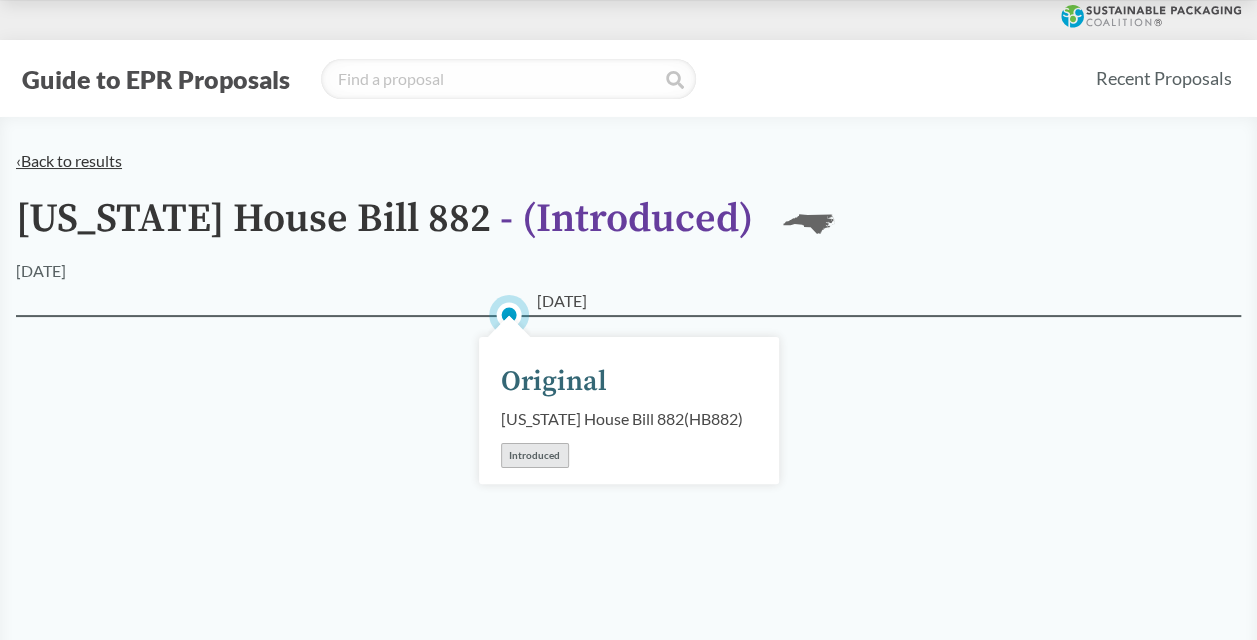 click on "‹  Back to results" at bounding box center [69, 160] 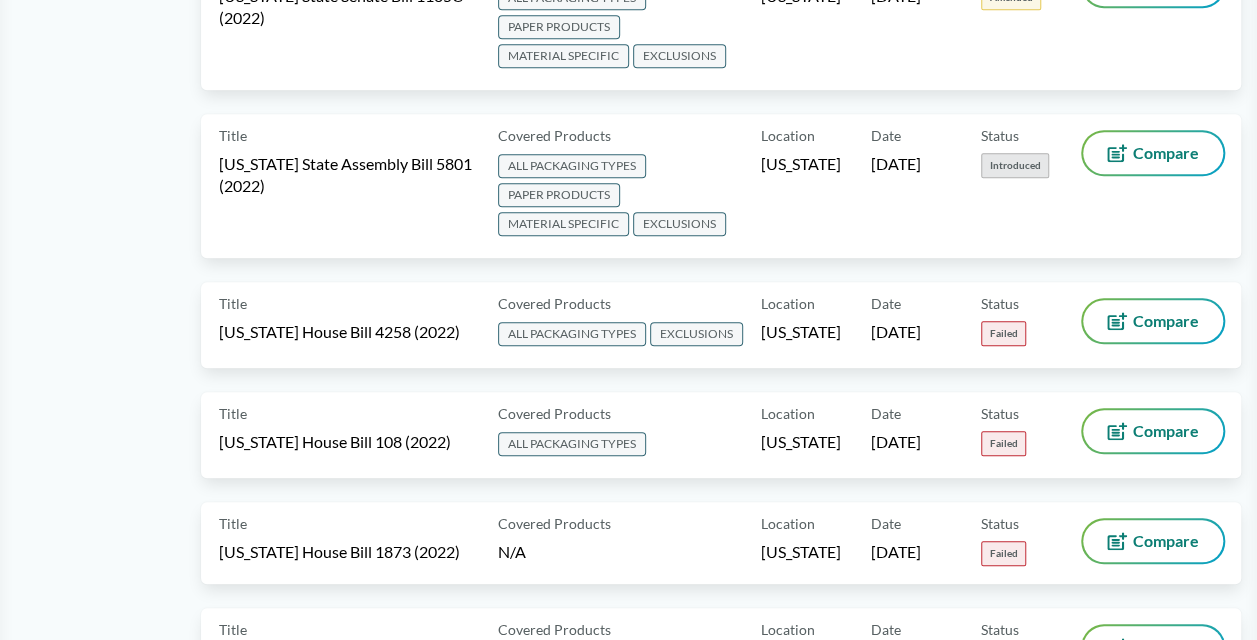 scroll, scrollTop: 12400, scrollLeft: 0, axis: vertical 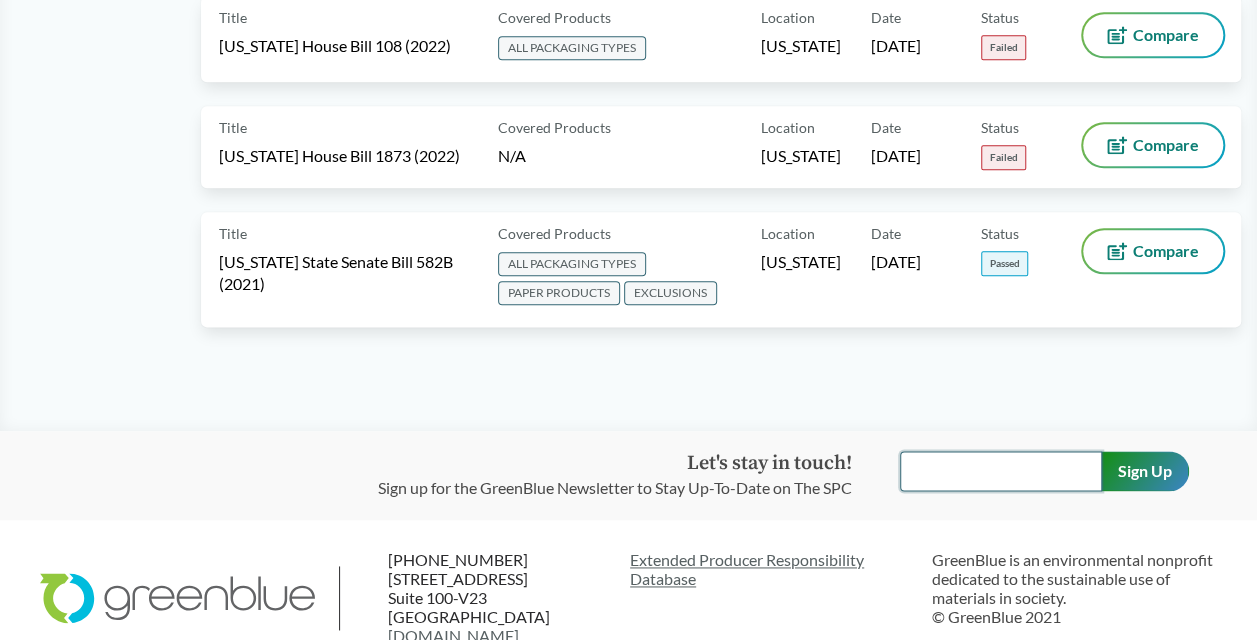 click at bounding box center [1001, 471] 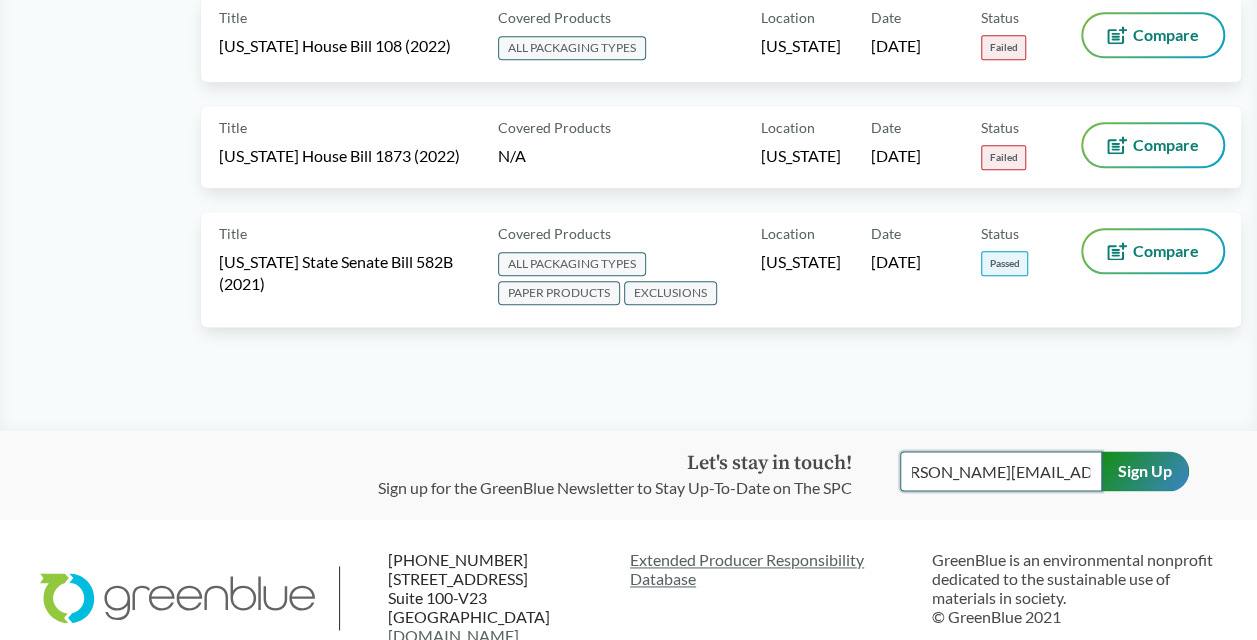 scroll, scrollTop: 0, scrollLeft: 38, axis: horizontal 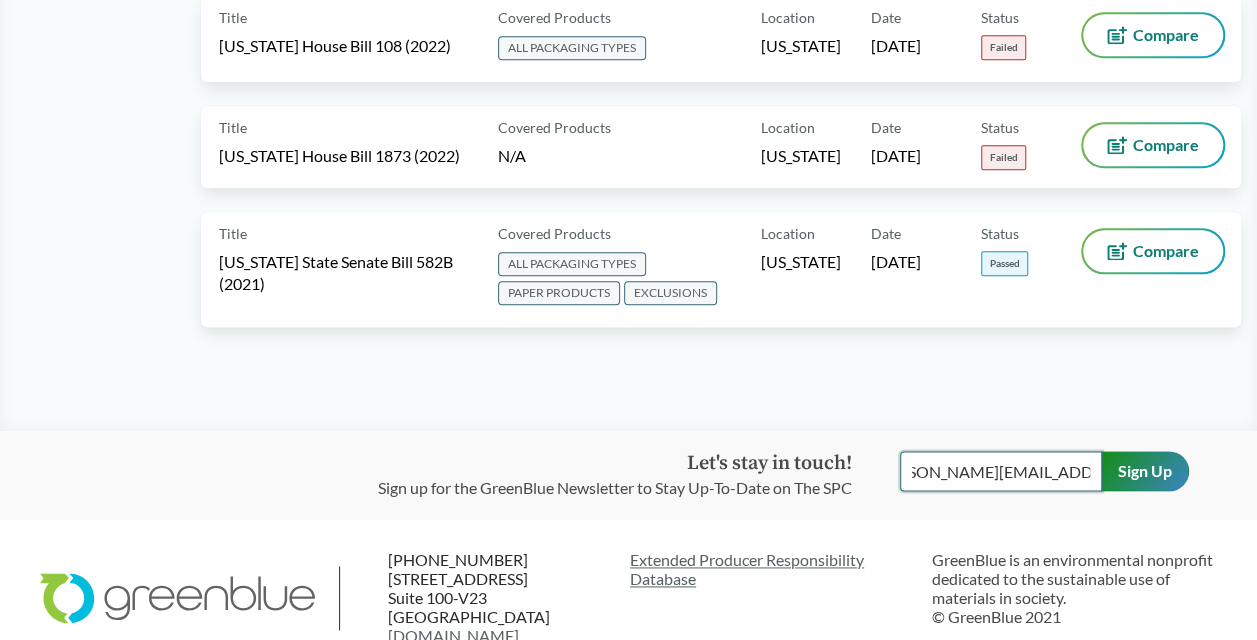 type on "[PERSON_NAME][EMAIL_ADDRESS][PERSON_NAME][PERSON_NAME][DOMAIN_NAME]" 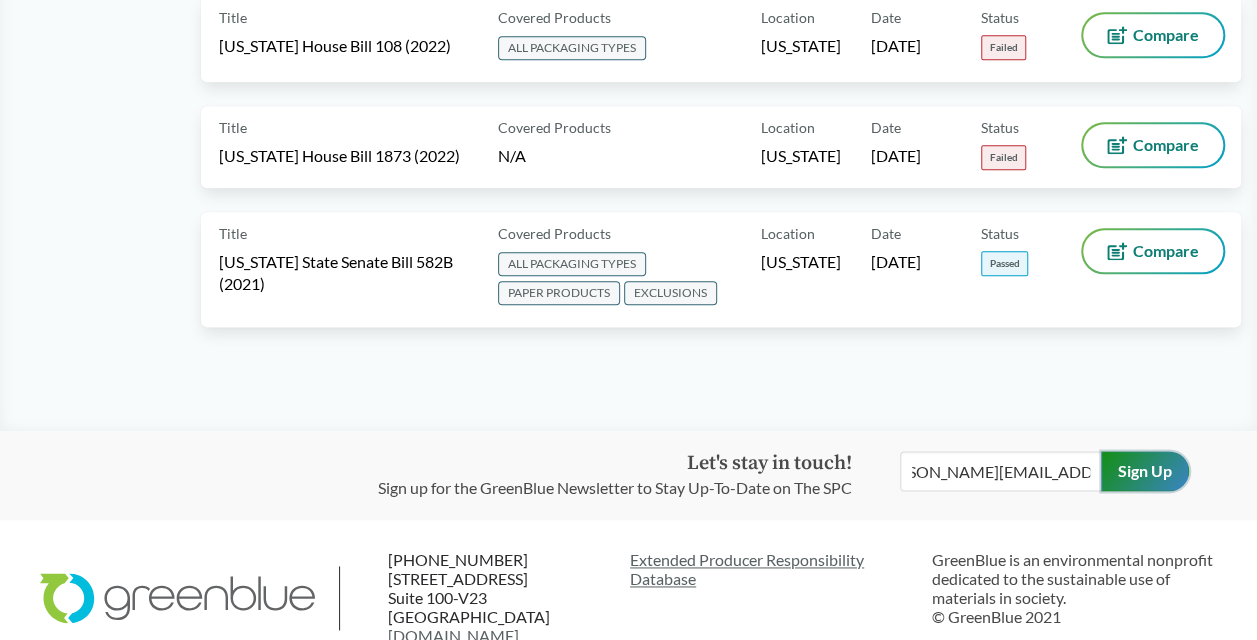 scroll, scrollTop: 0, scrollLeft: 0, axis: both 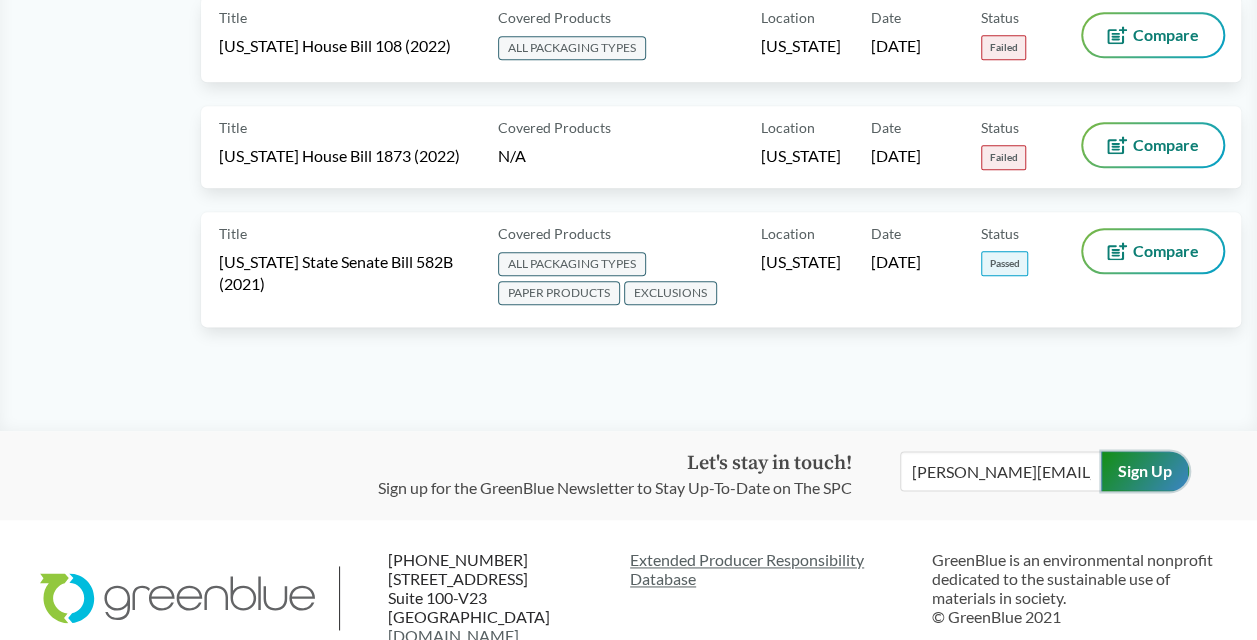 click on "Sign Up" at bounding box center (1145, 471) 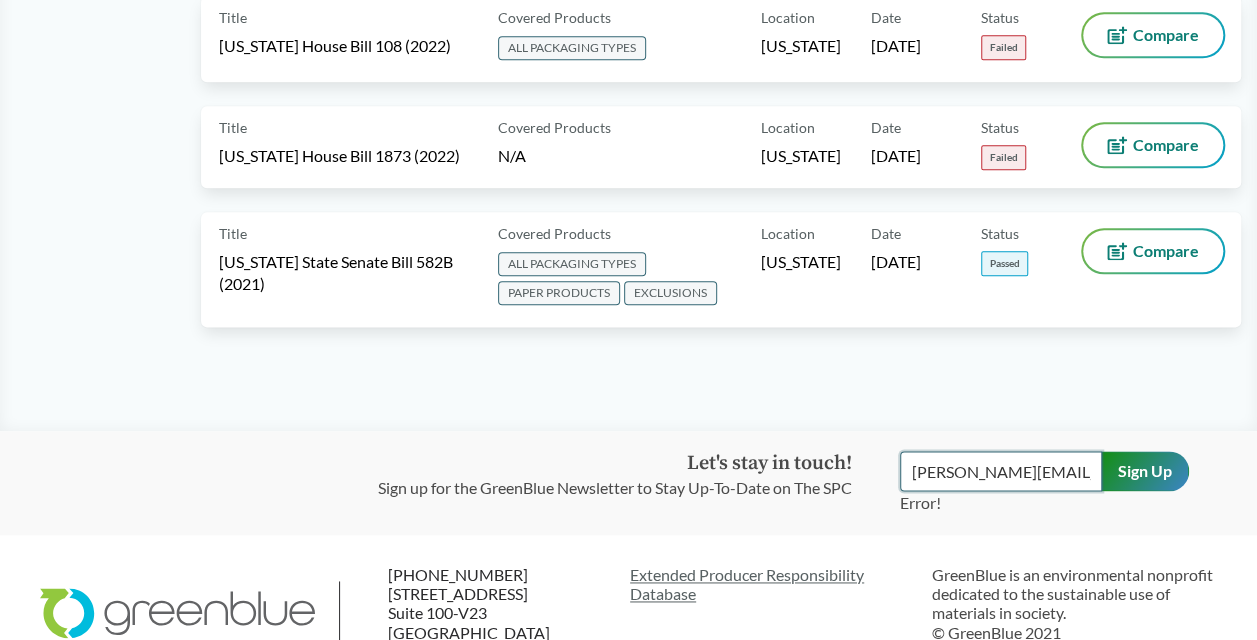 click on "[PERSON_NAME][EMAIL_ADDRESS][PERSON_NAME][PERSON_NAME][DOMAIN_NAME]" at bounding box center [1001, 471] 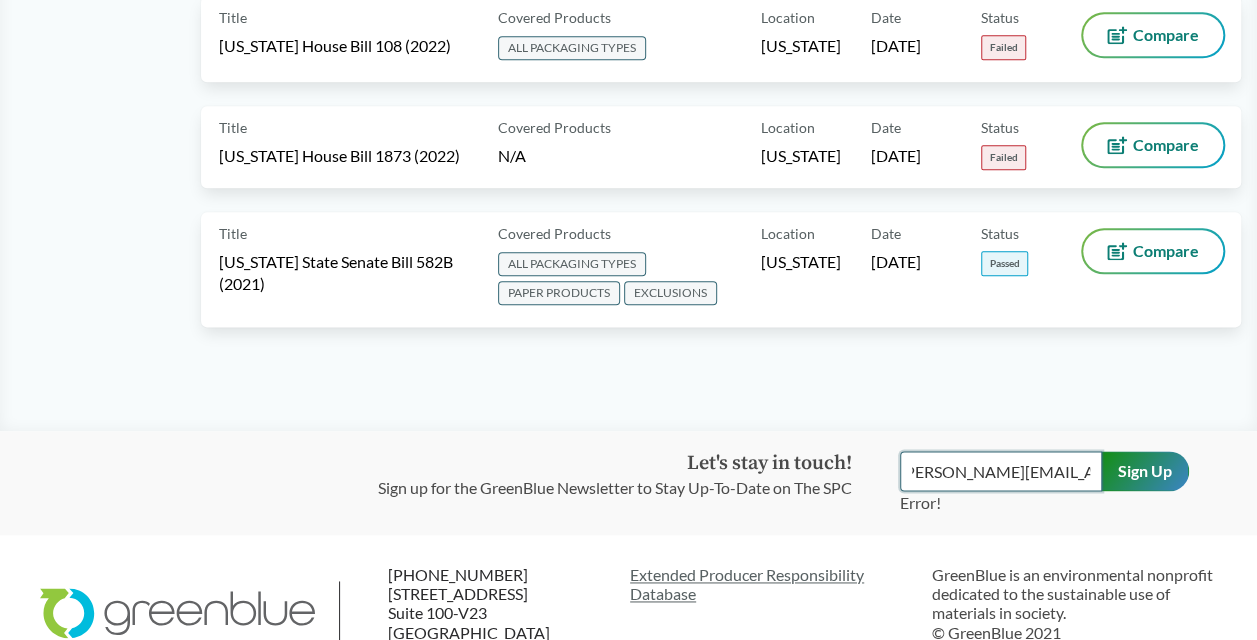 scroll, scrollTop: 0, scrollLeft: 0, axis: both 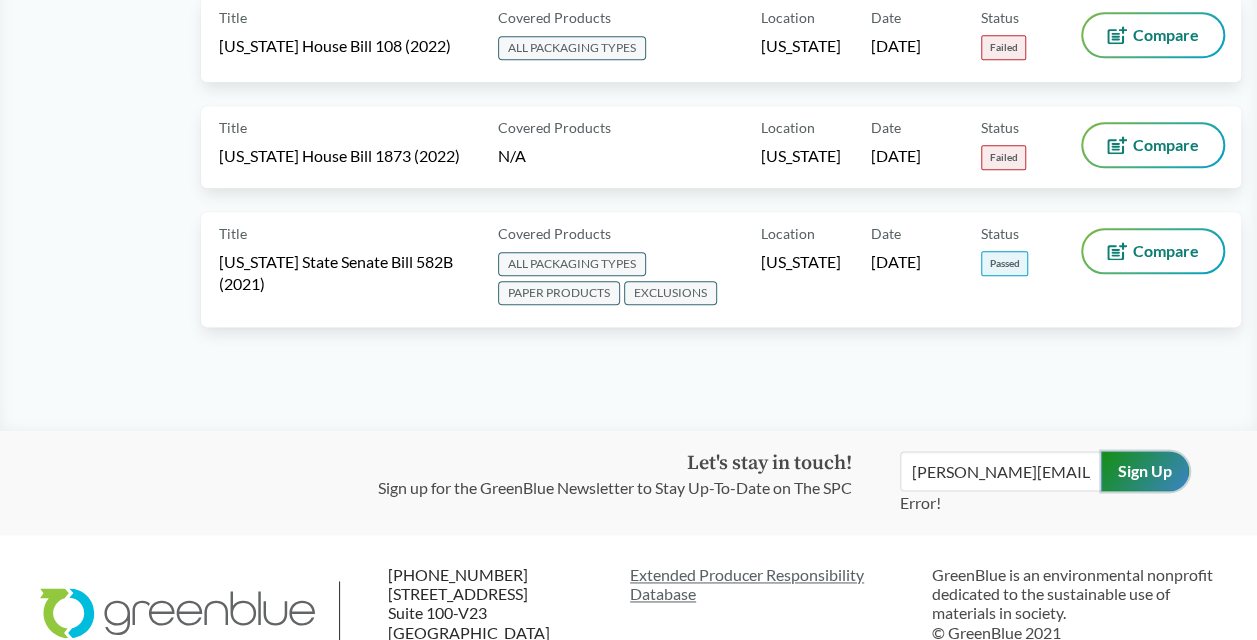click on "Sign Up" at bounding box center (1145, 471) 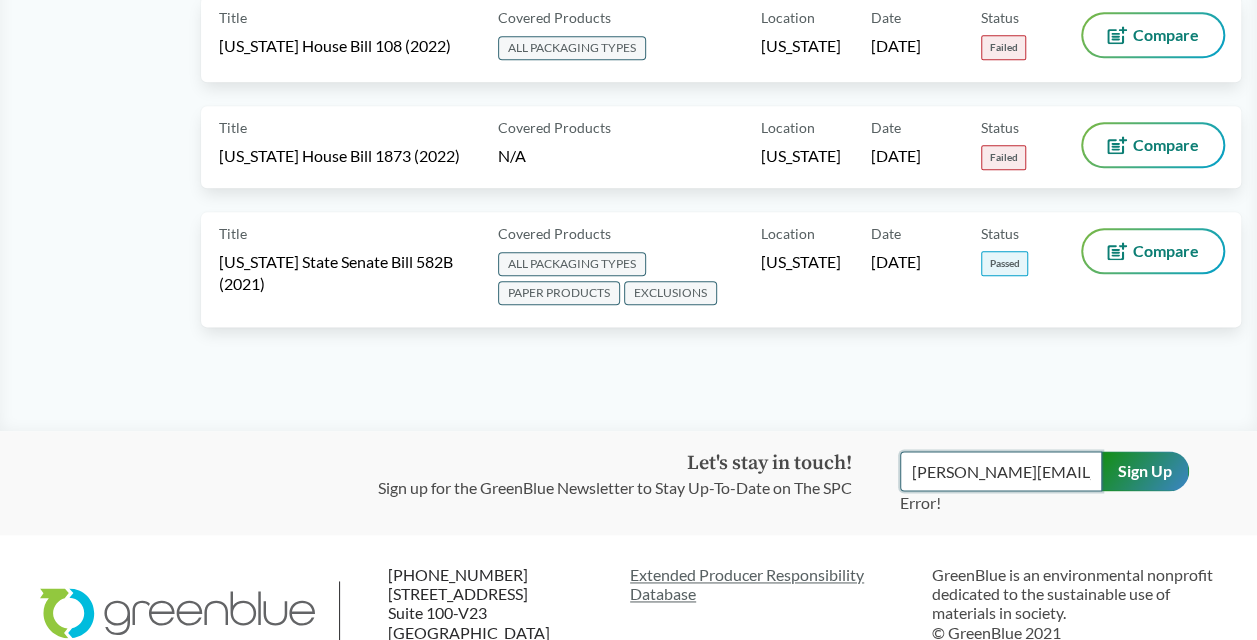 click on "[PERSON_NAME][EMAIL_ADDRESS][PERSON_NAME][PERSON_NAME][DOMAIN_NAME]" at bounding box center [1001, 471] 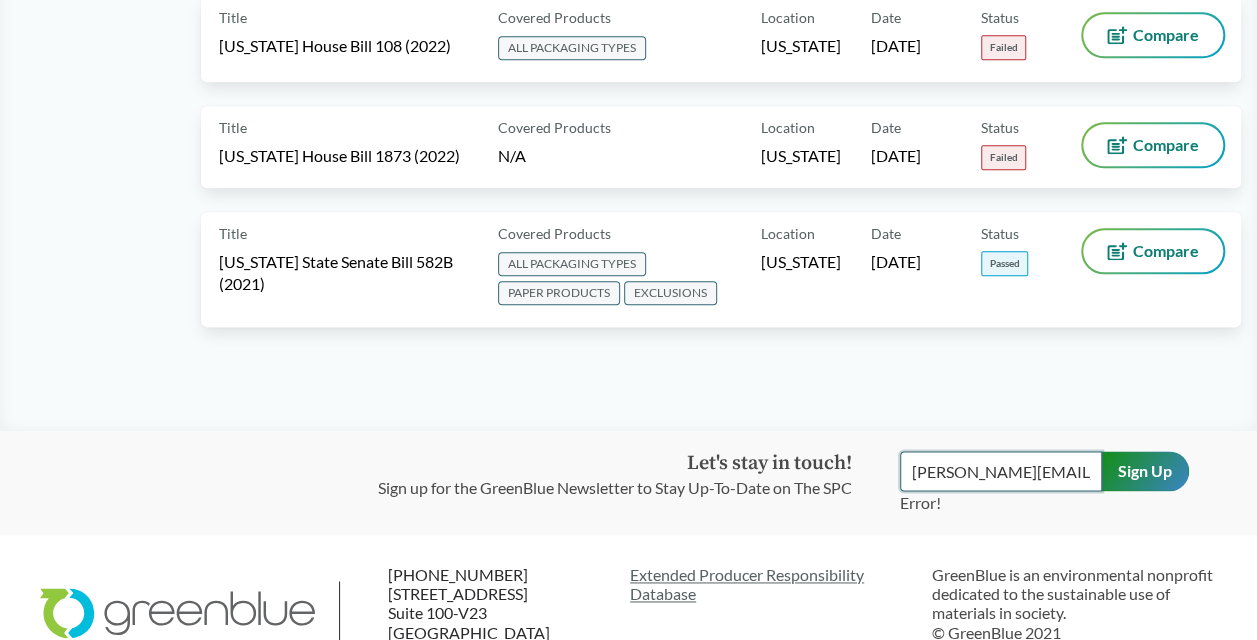 click on "[PERSON_NAME][EMAIL_ADDRESS][PERSON_NAME][PERSON_NAME][DOMAIN_NAME]" at bounding box center [1001, 471] 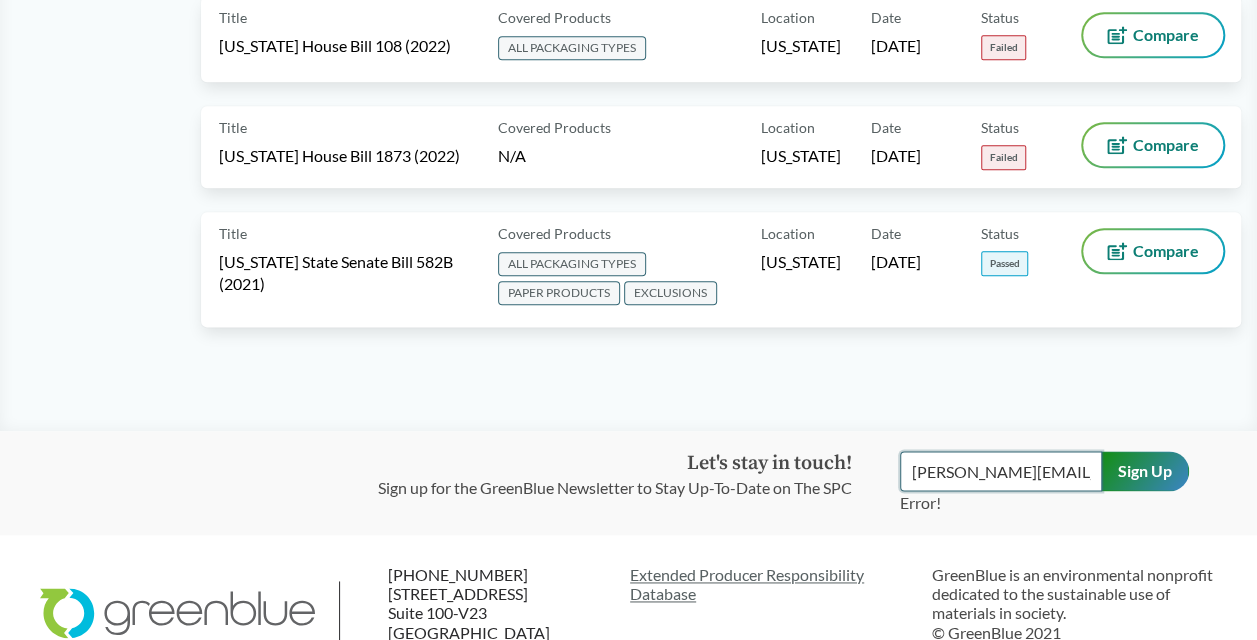 scroll, scrollTop: 0, scrollLeft: 38, axis: horizontal 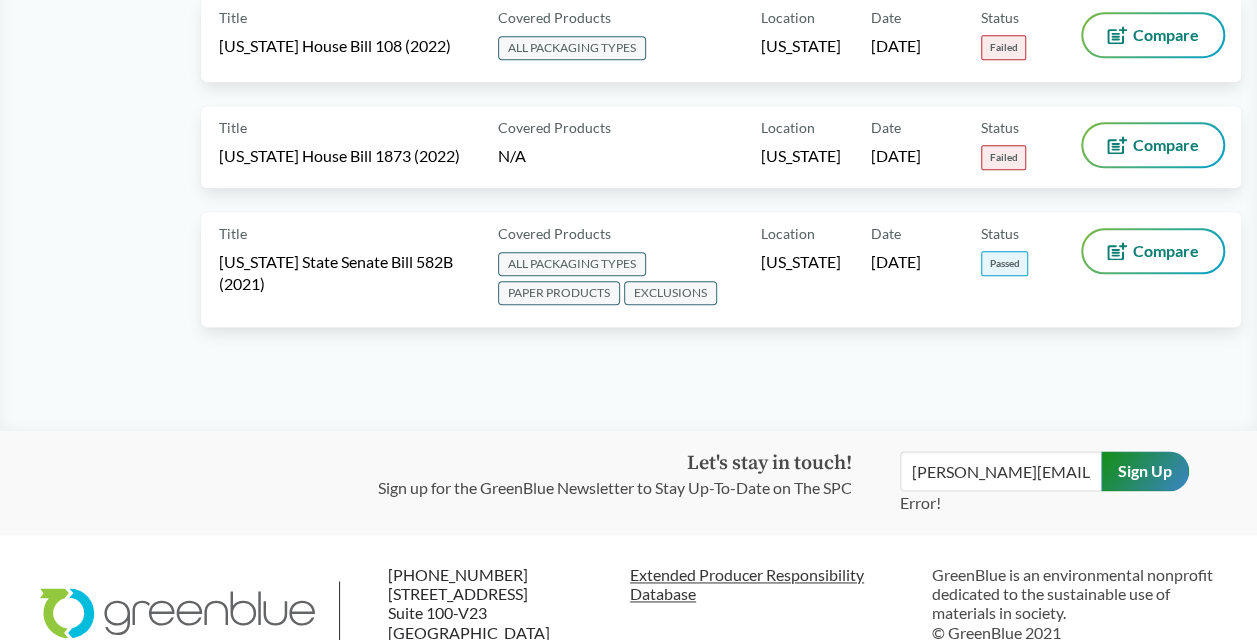 click on "Extended Producer Responsibility Database" at bounding box center [773, 584] 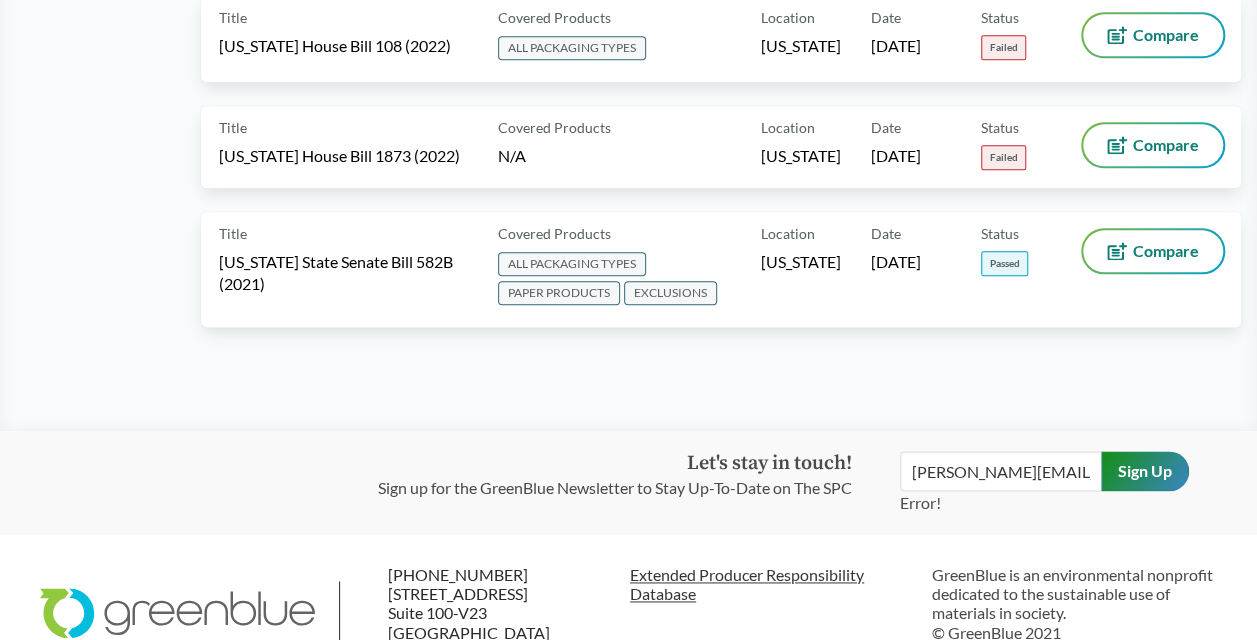 scroll, scrollTop: 0, scrollLeft: 0, axis: both 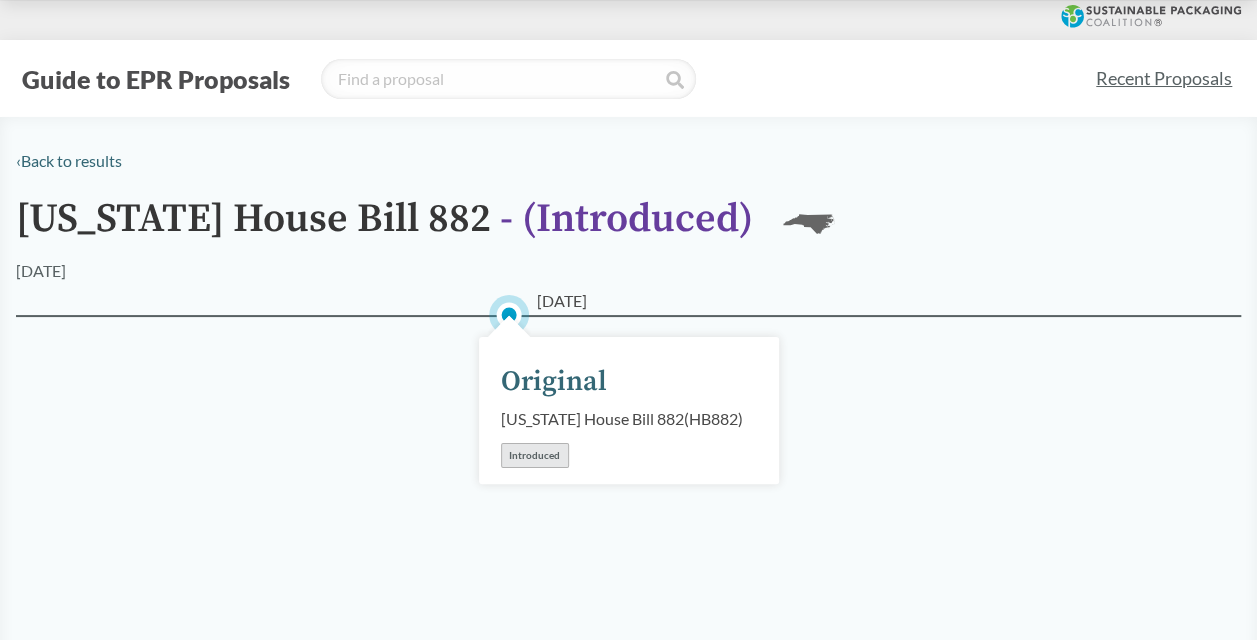 click on "Guide to EPR Proposals" at bounding box center [547, 79] 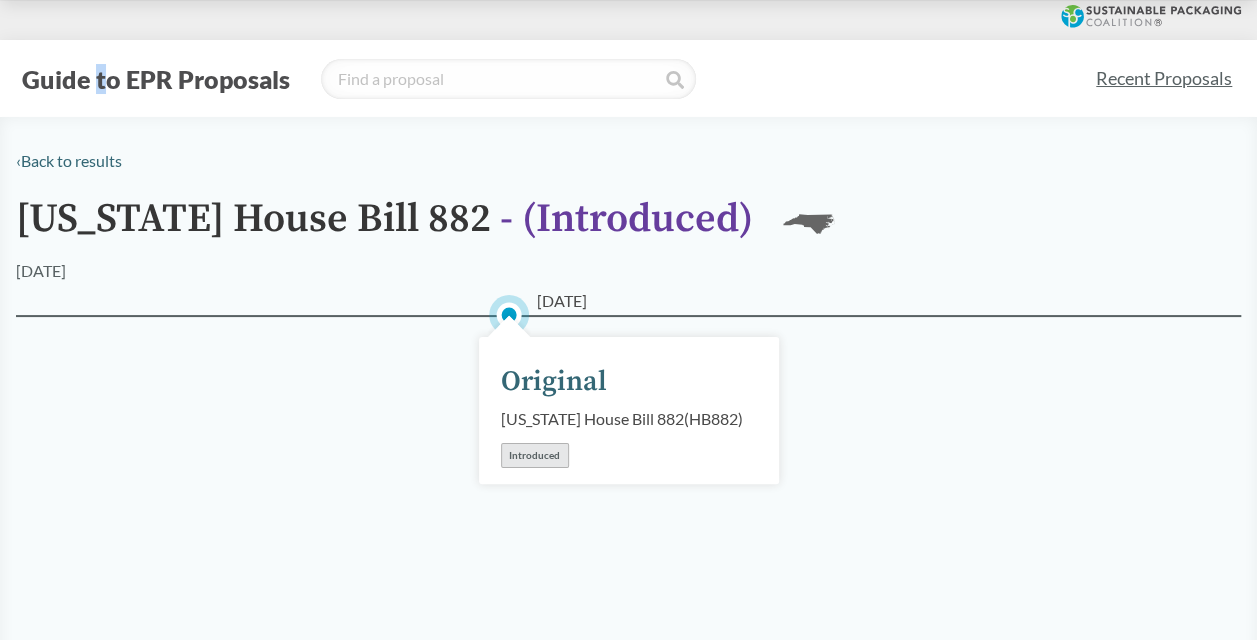 click on "Guide to EPR Proposals" at bounding box center [156, 79] 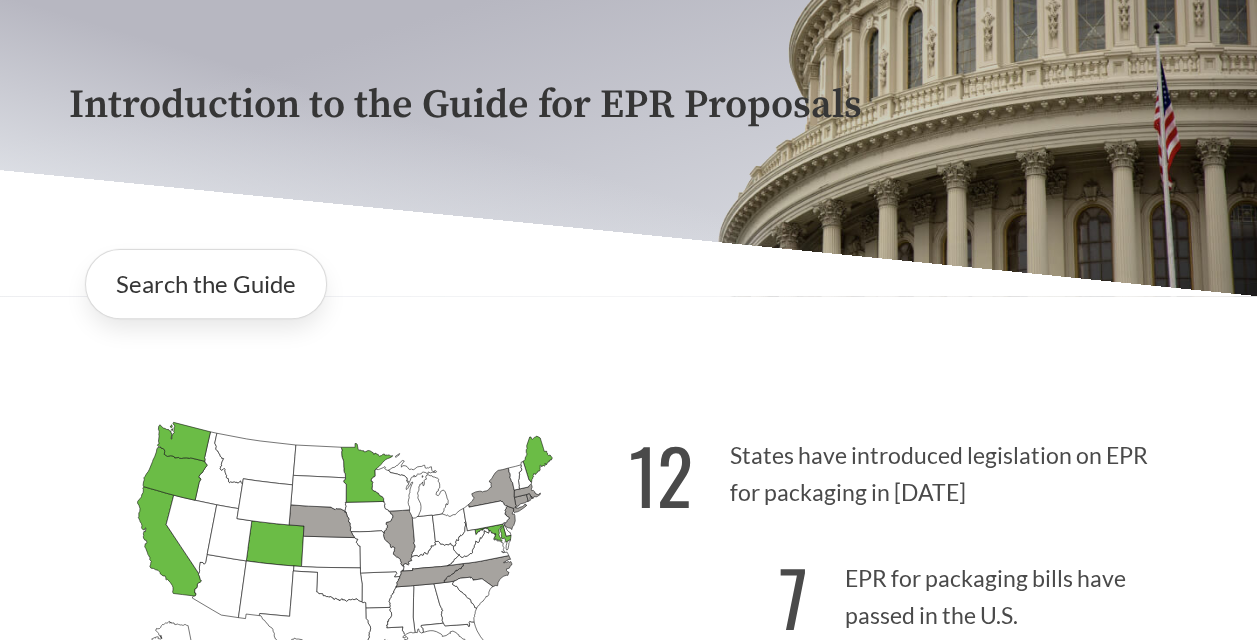 scroll, scrollTop: 225, scrollLeft: 0, axis: vertical 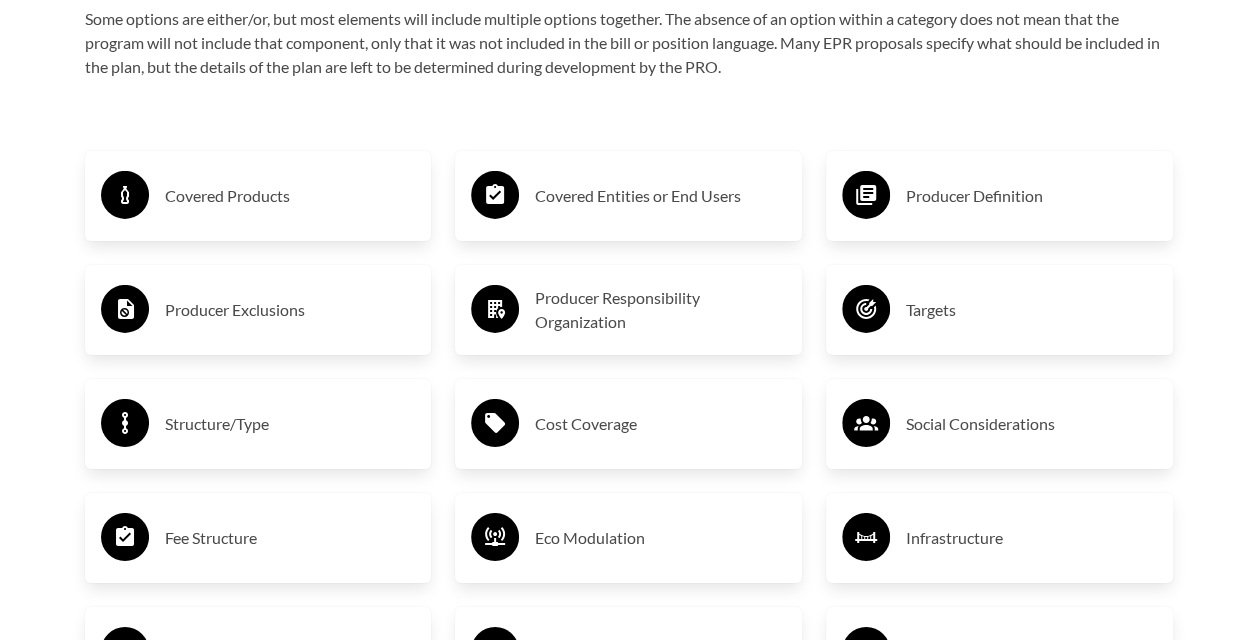 click on "Producer Exclusions" at bounding box center (290, 310) 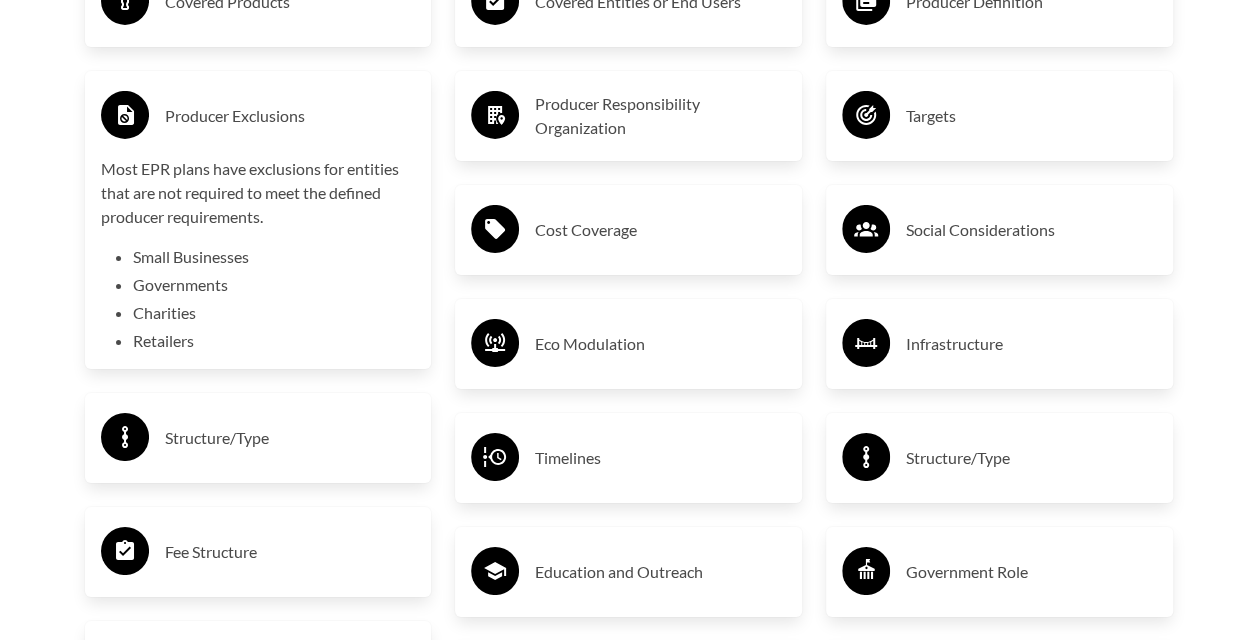 scroll, scrollTop: 3391, scrollLeft: 0, axis: vertical 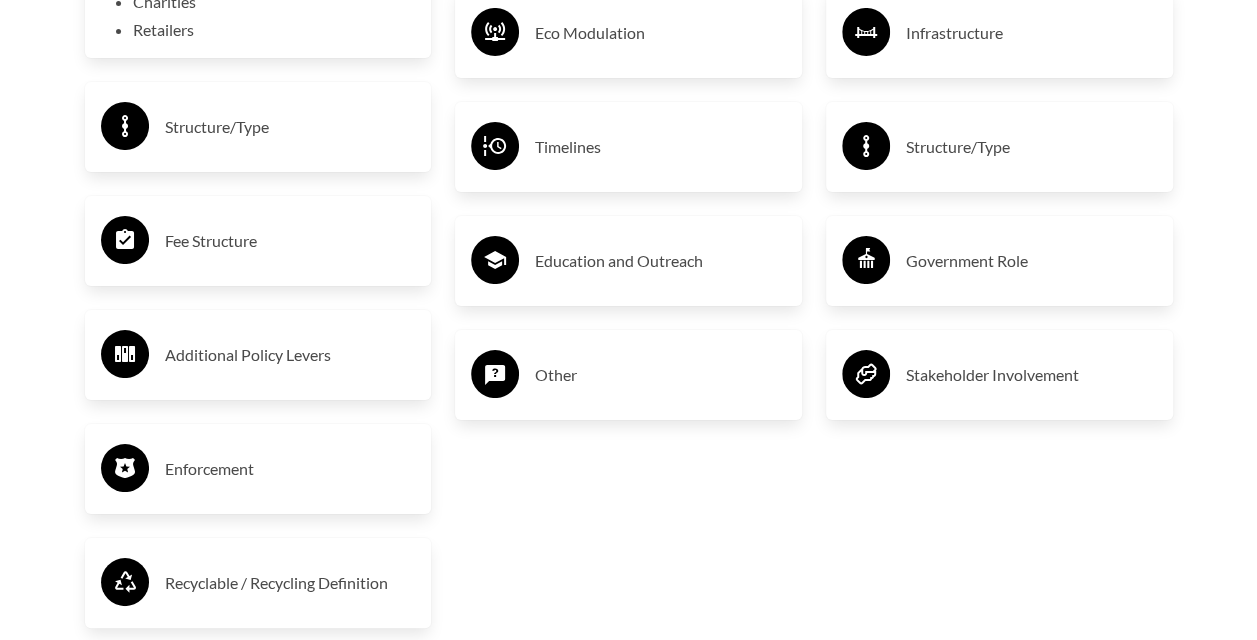 click on "Recyclable / Recycling Definition" at bounding box center (258, 583) 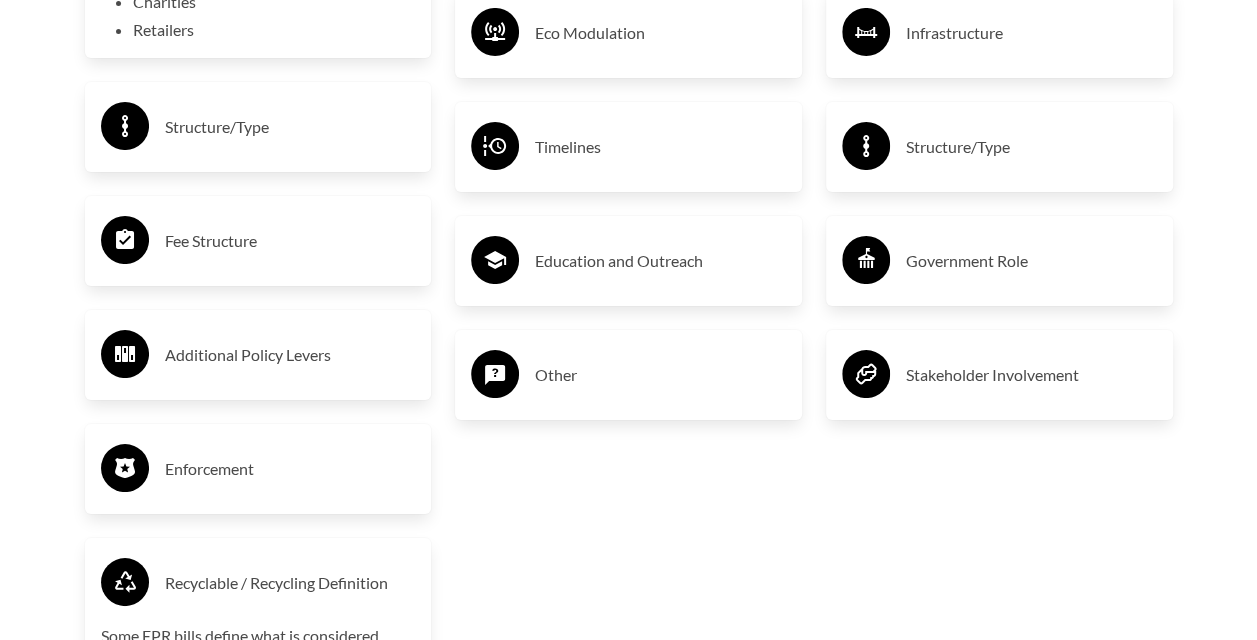 scroll, scrollTop: 4004, scrollLeft: 0, axis: vertical 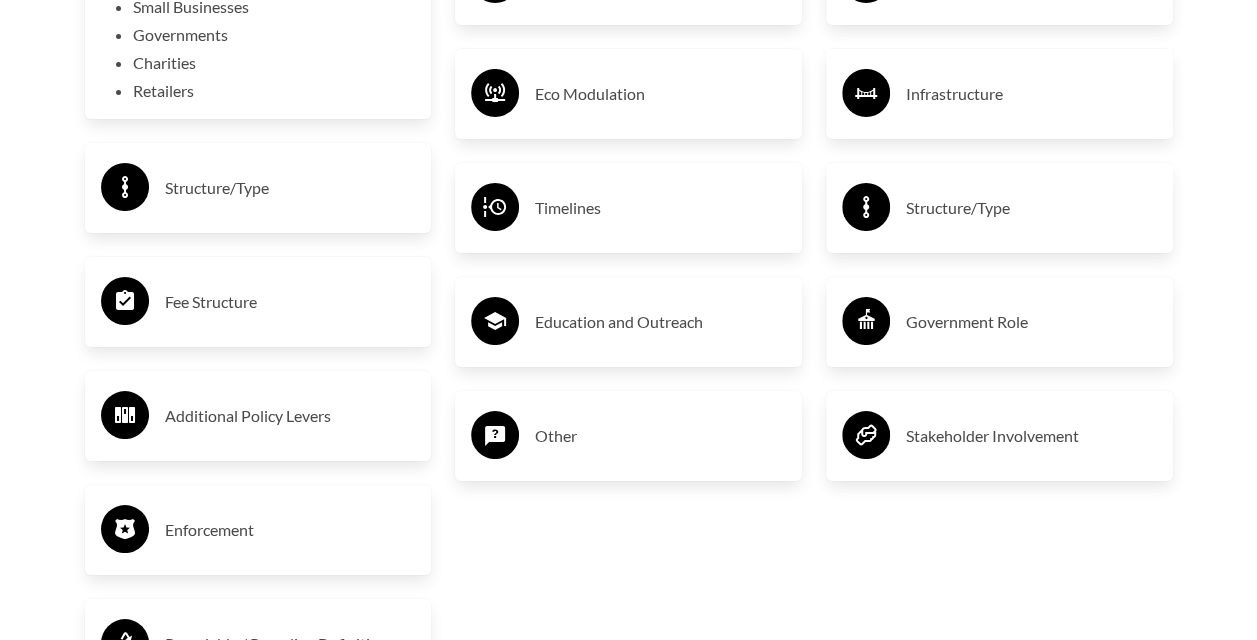 click on "Additional Policy Levers" at bounding box center [290, 416] 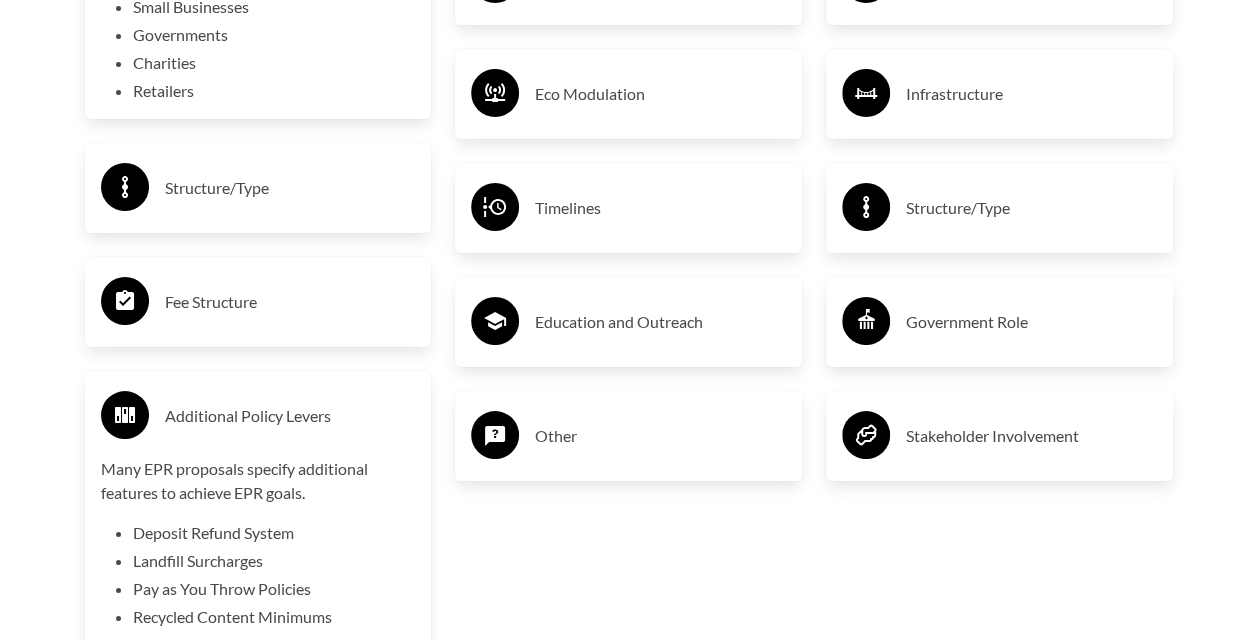 click on "Other" at bounding box center (628, 436) 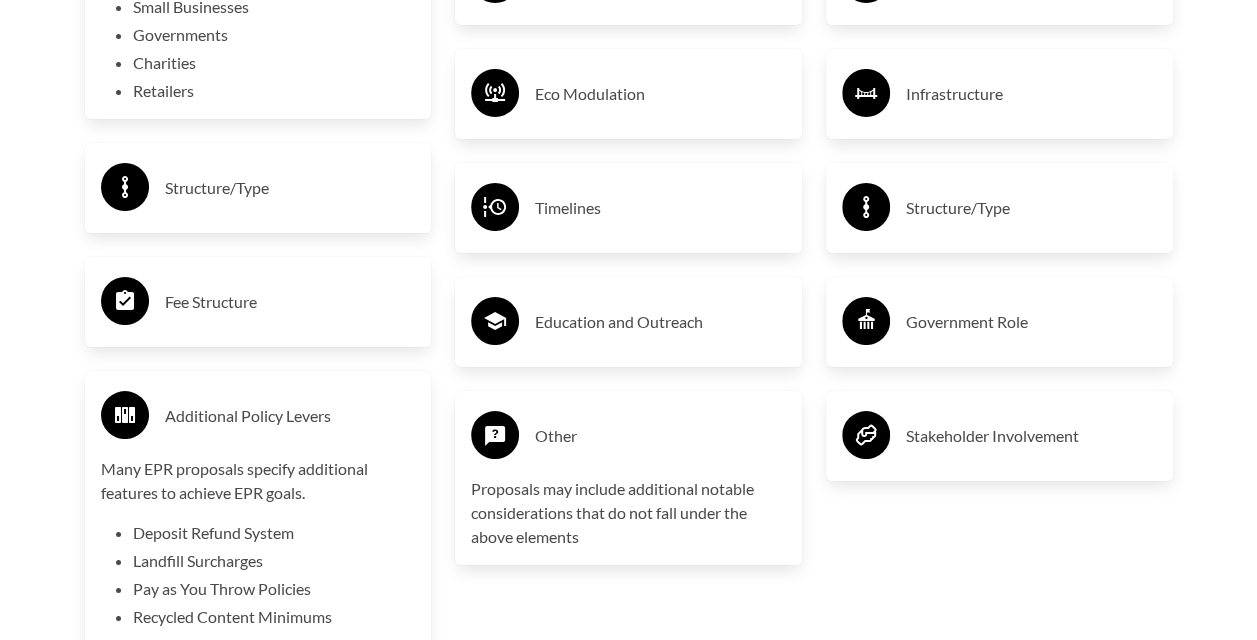 click on "Stakeholder Involvement" at bounding box center [999, 436] 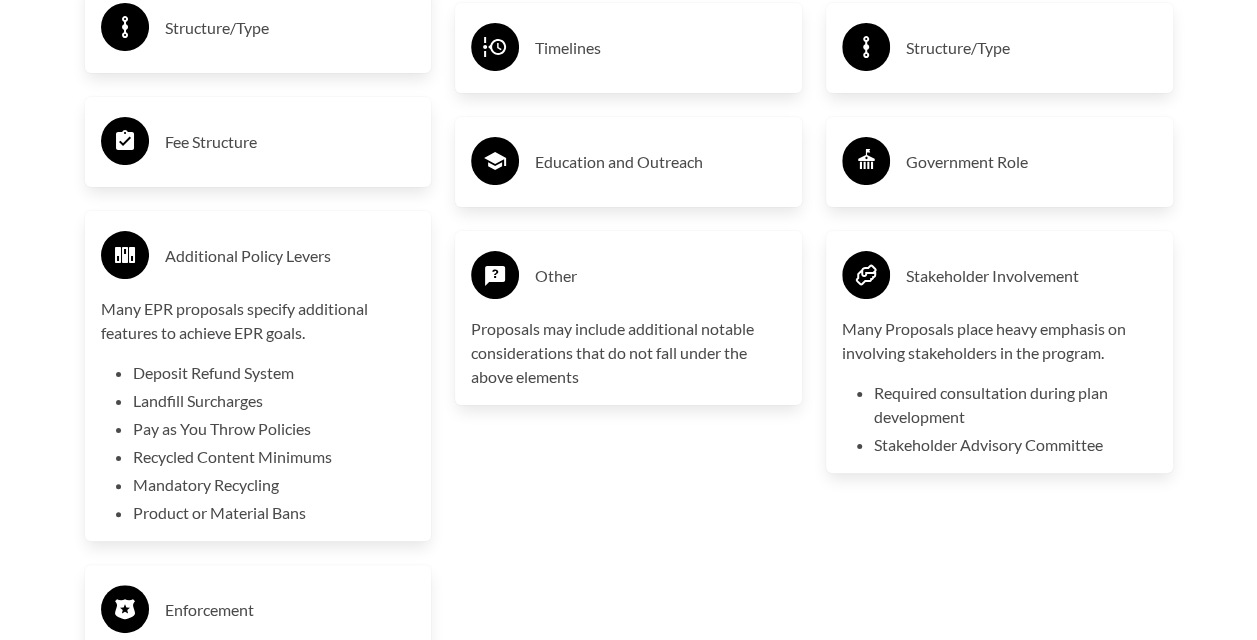scroll, scrollTop: 3477, scrollLeft: 0, axis: vertical 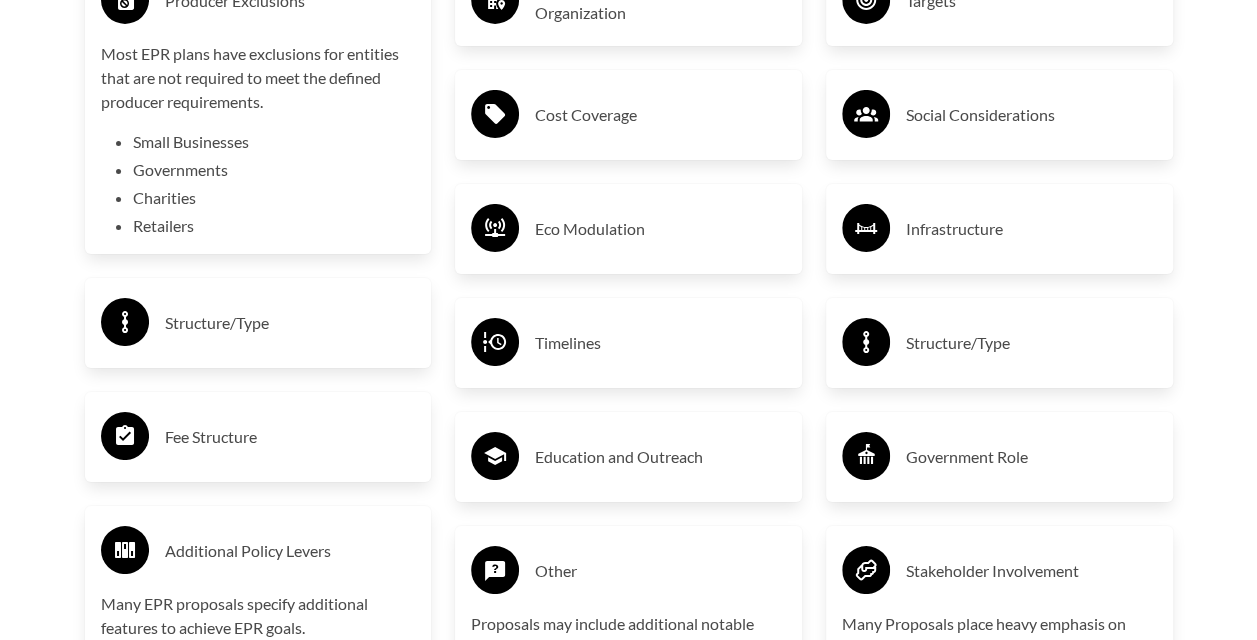 click on "Timelines" at bounding box center [660, 343] 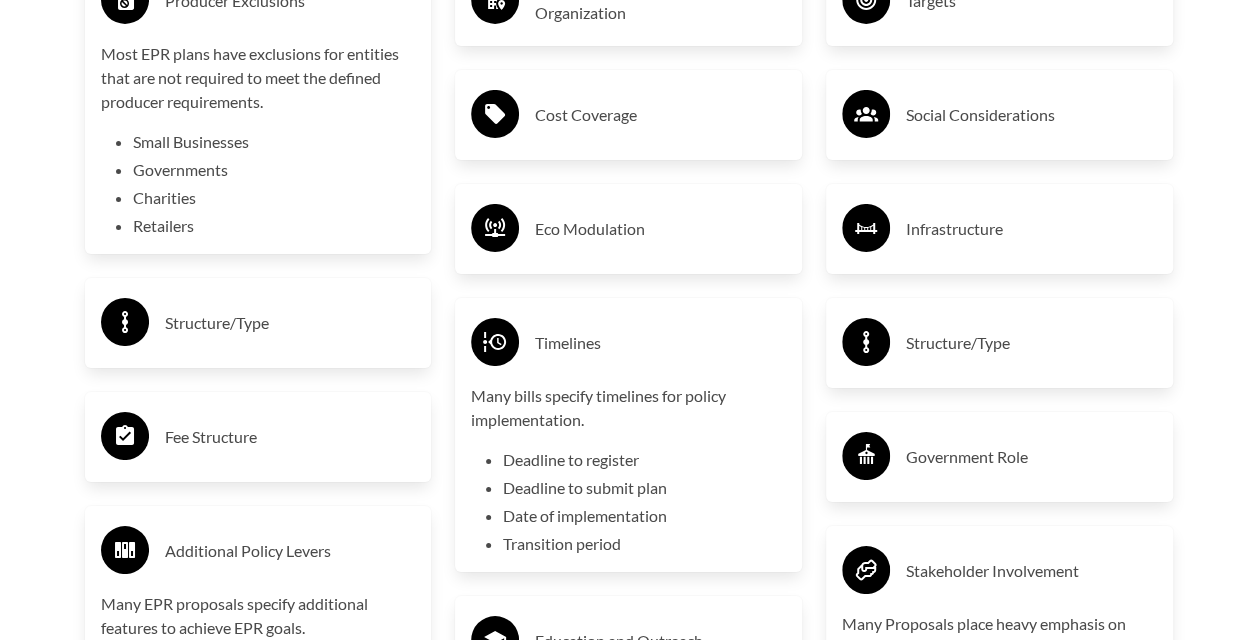 click on "Infrastructure" at bounding box center [1031, 229] 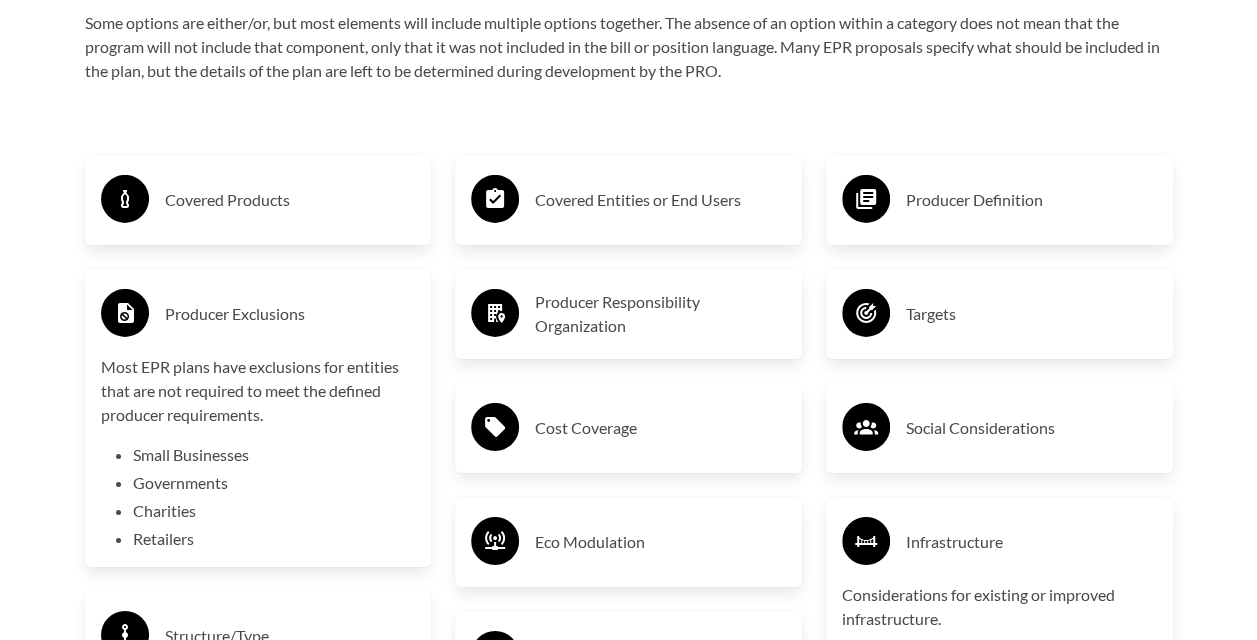 scroll, scrollTop: 2990, scrollLeft: 0, axis: vertical 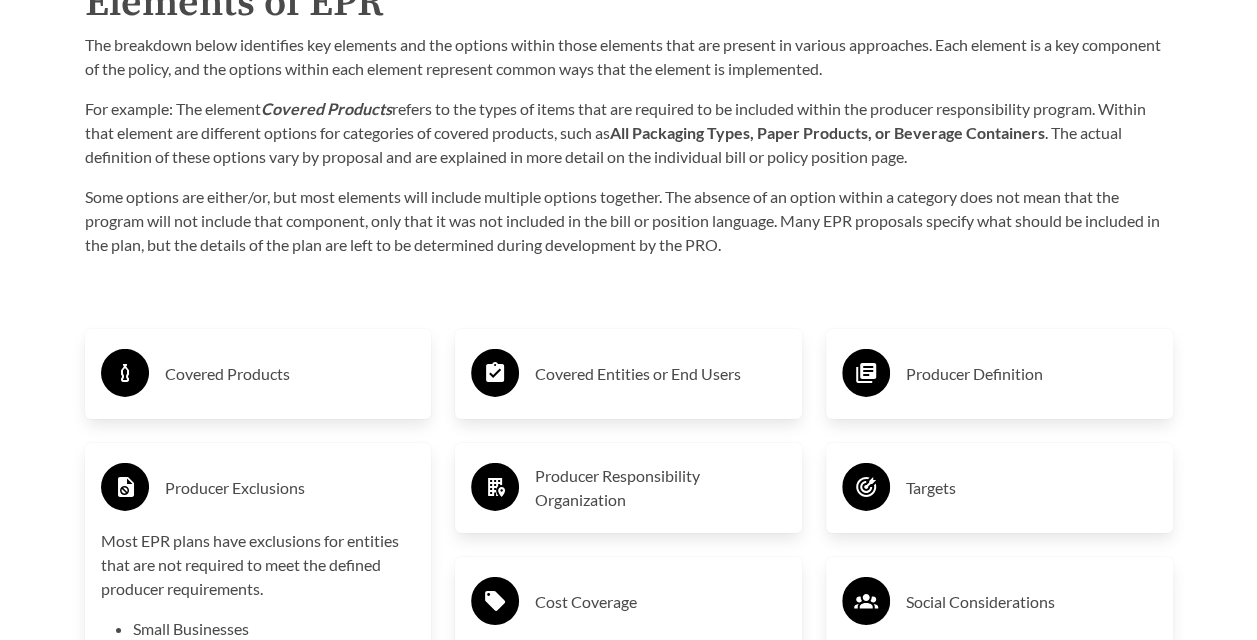 click on "Cost Coverage" at bounding box center [628, 602] 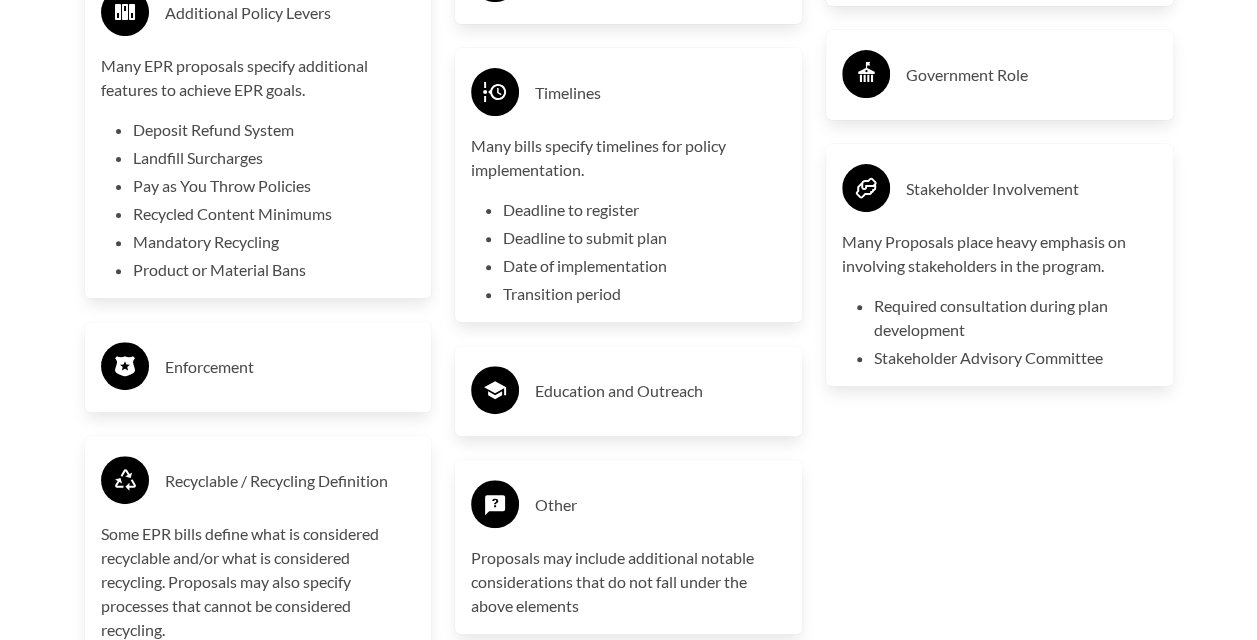 scroll, scrollTop: 3983, scrollLeft: 0, axis: vertical 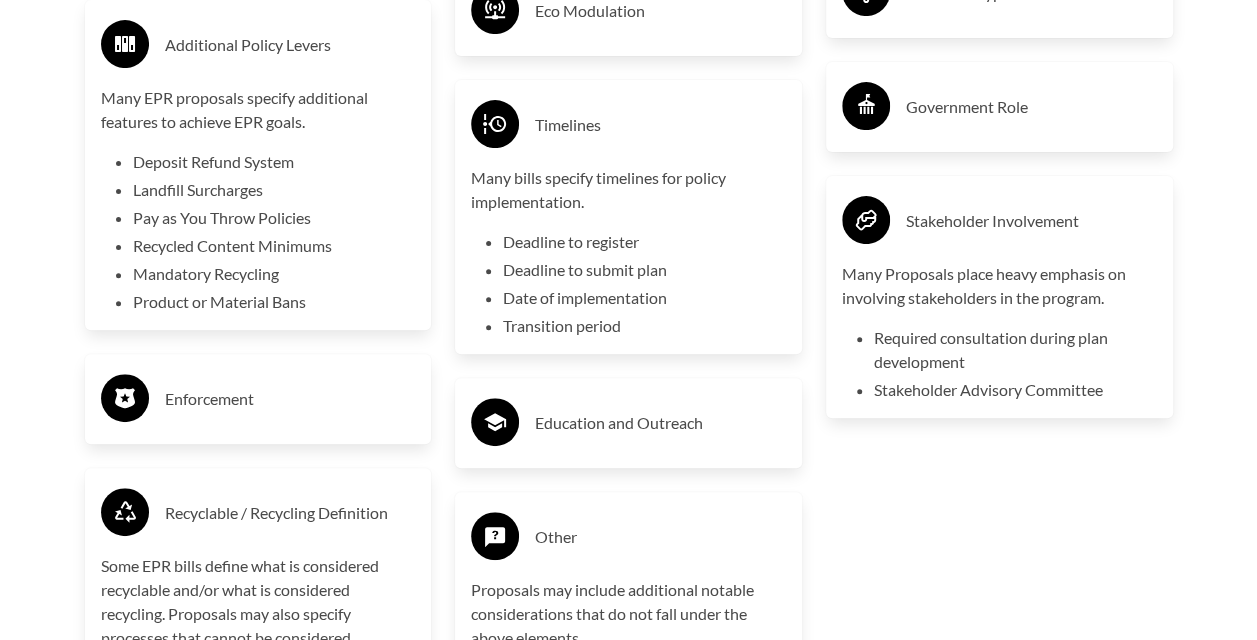 click on "Education and Outreach" at bounding box center [628, 423] 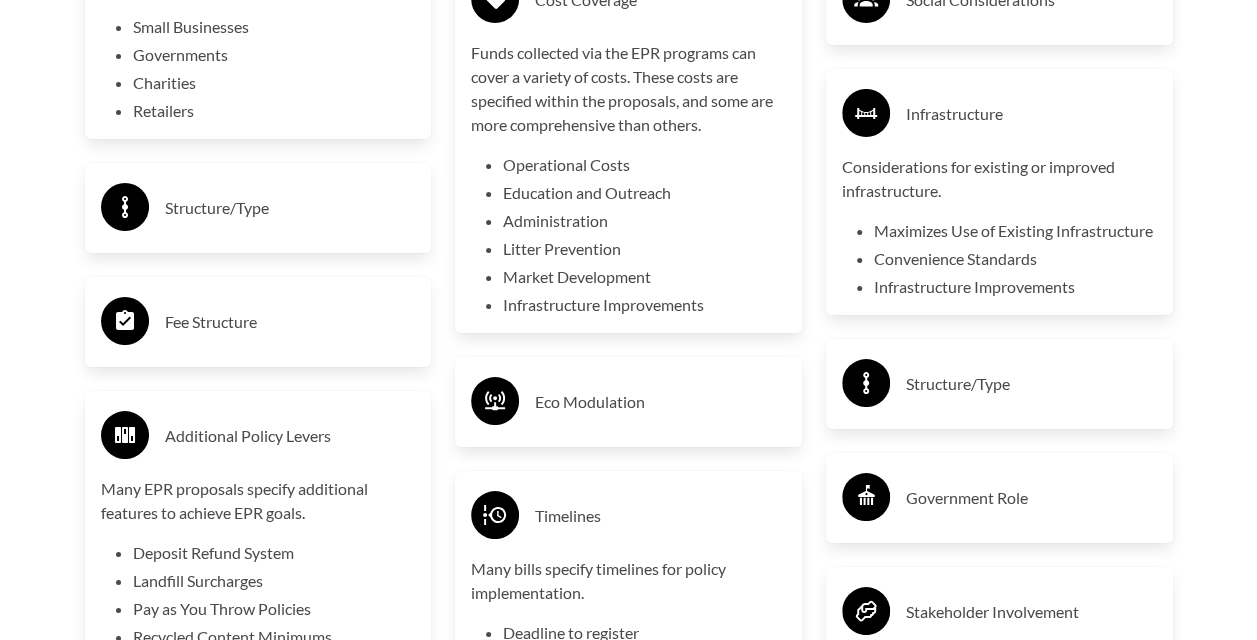 scroll, scrollTop: 3188, scrollLeft: 0, axis: vertical 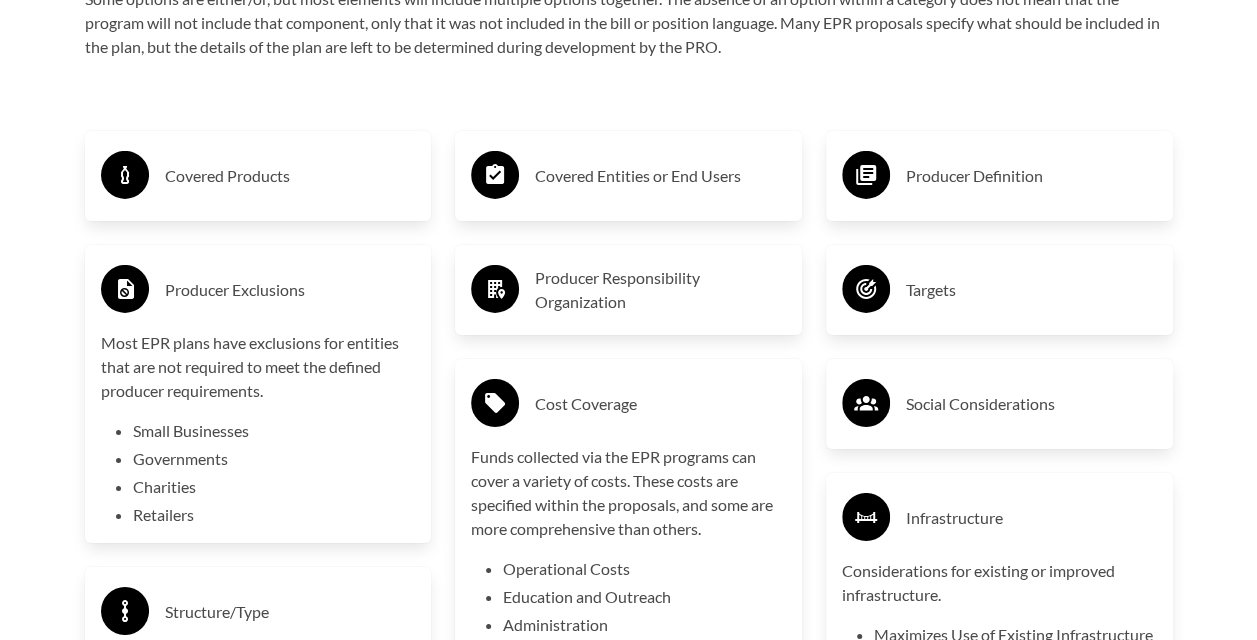 click on "Covered Products" at bounding box center (290, 176) 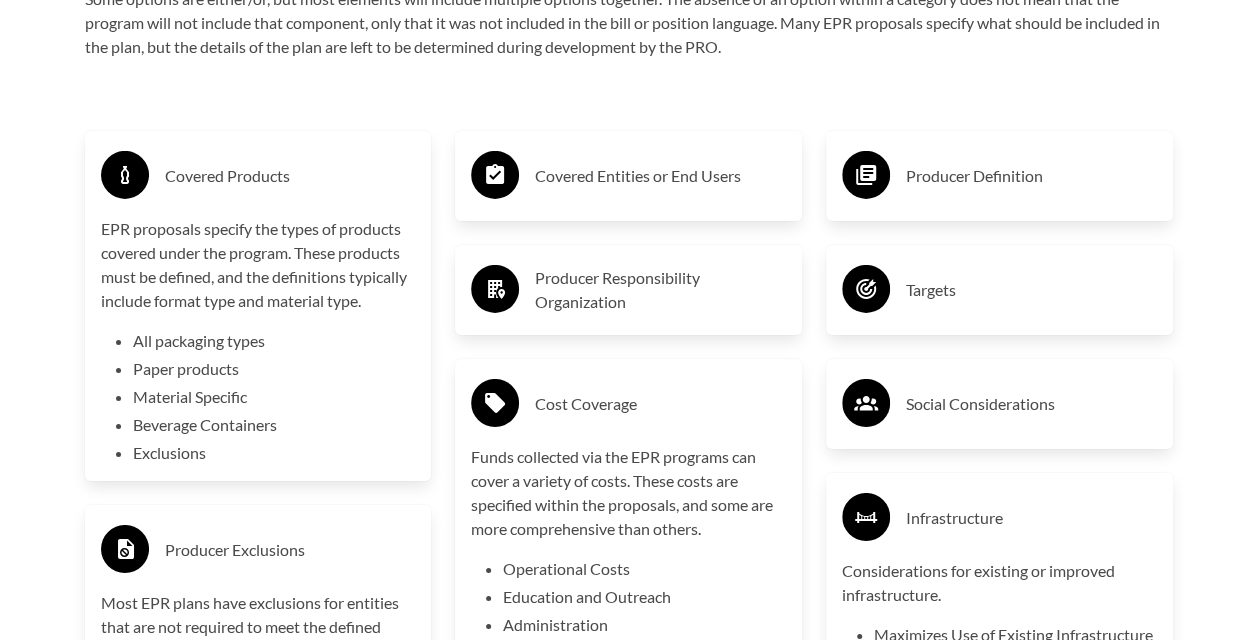 click on "Covered Entities or End Users" at bounding box center [660, 176] 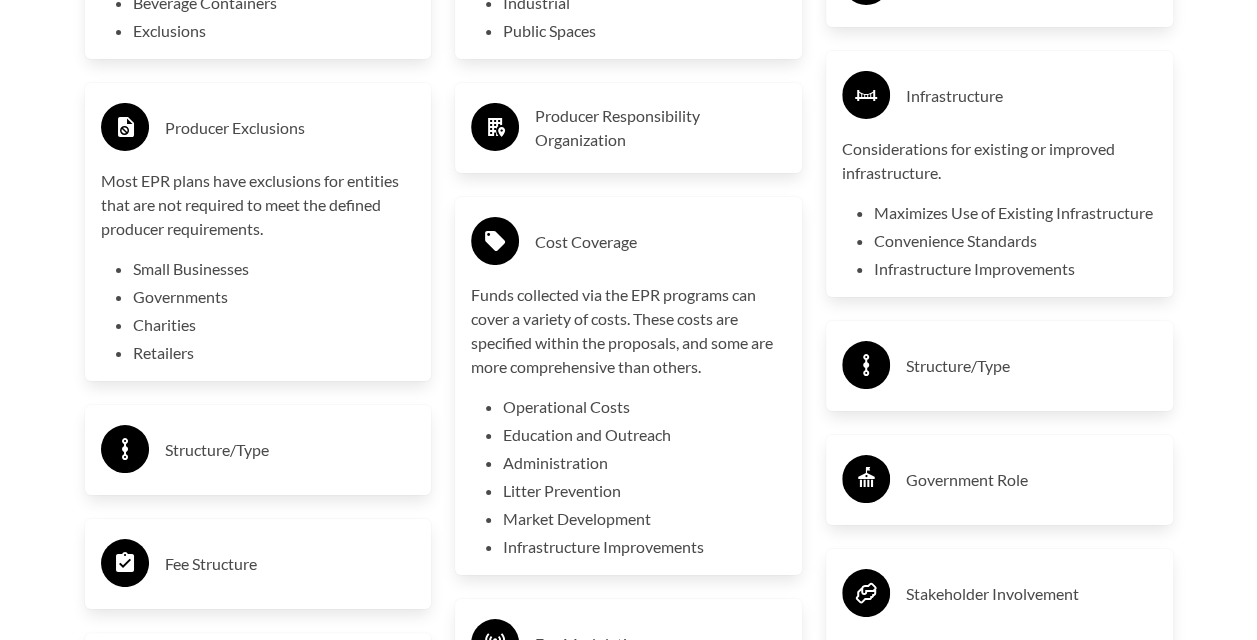 scroll, scrollTop: 3714, scrollLeft: 0, axis: vertical 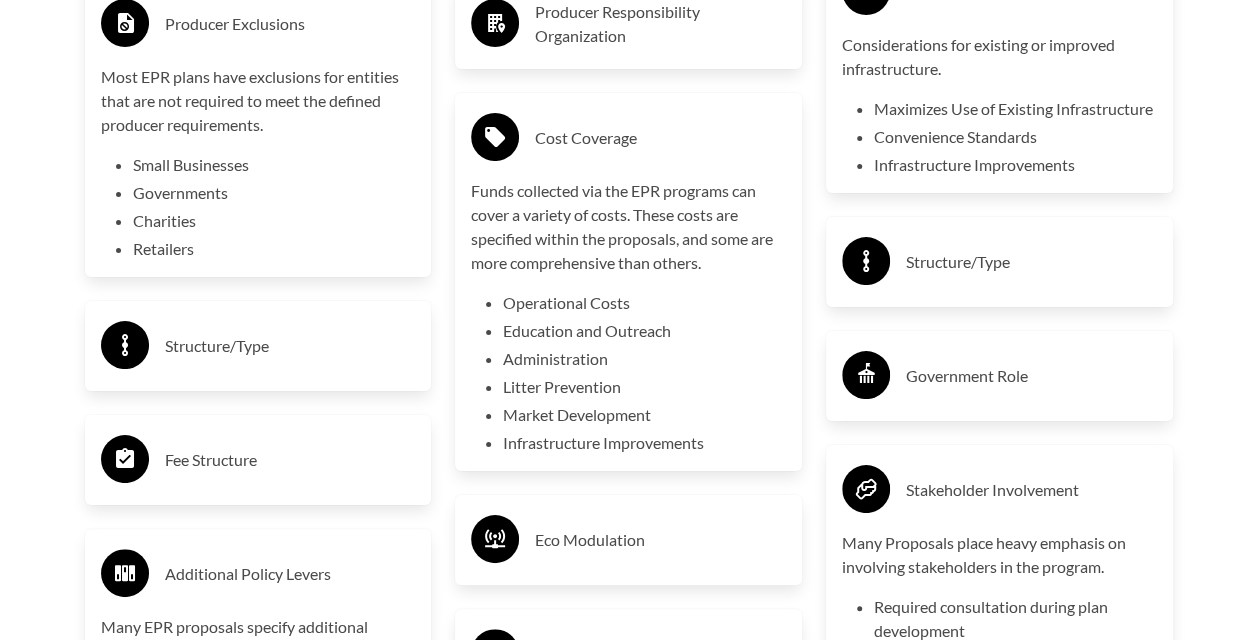 click on "Structure/Type" at bounding box center [1031, 262] 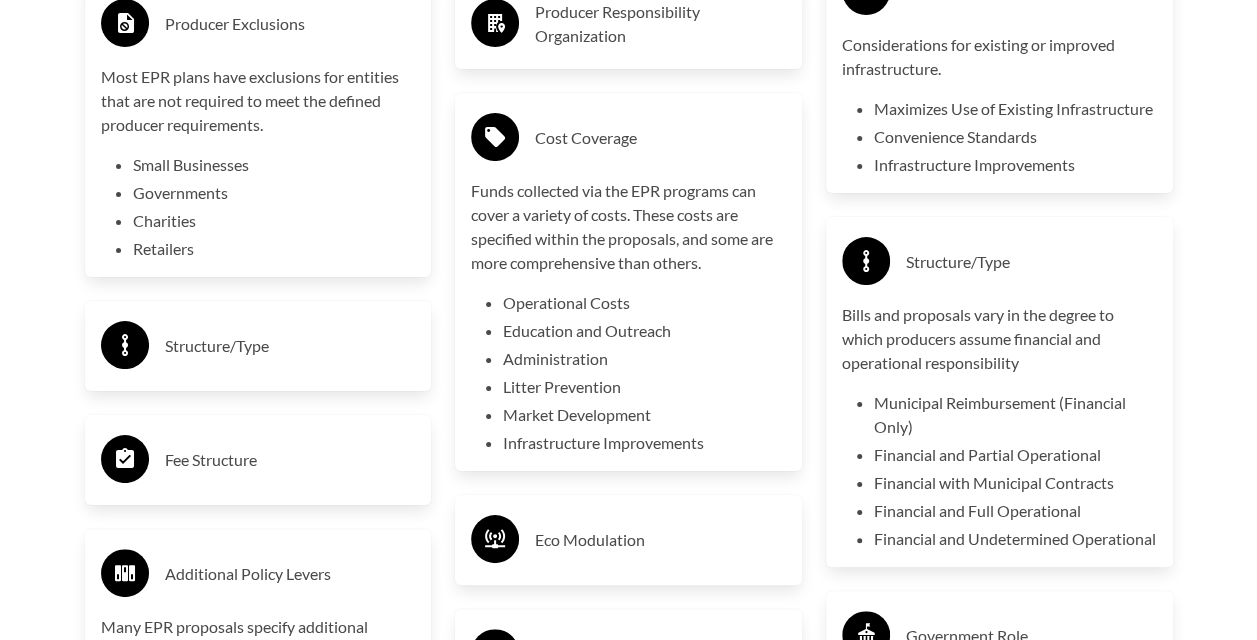 scroll, scrollTop: 3520, scrollLeft: 0, axis: vertical 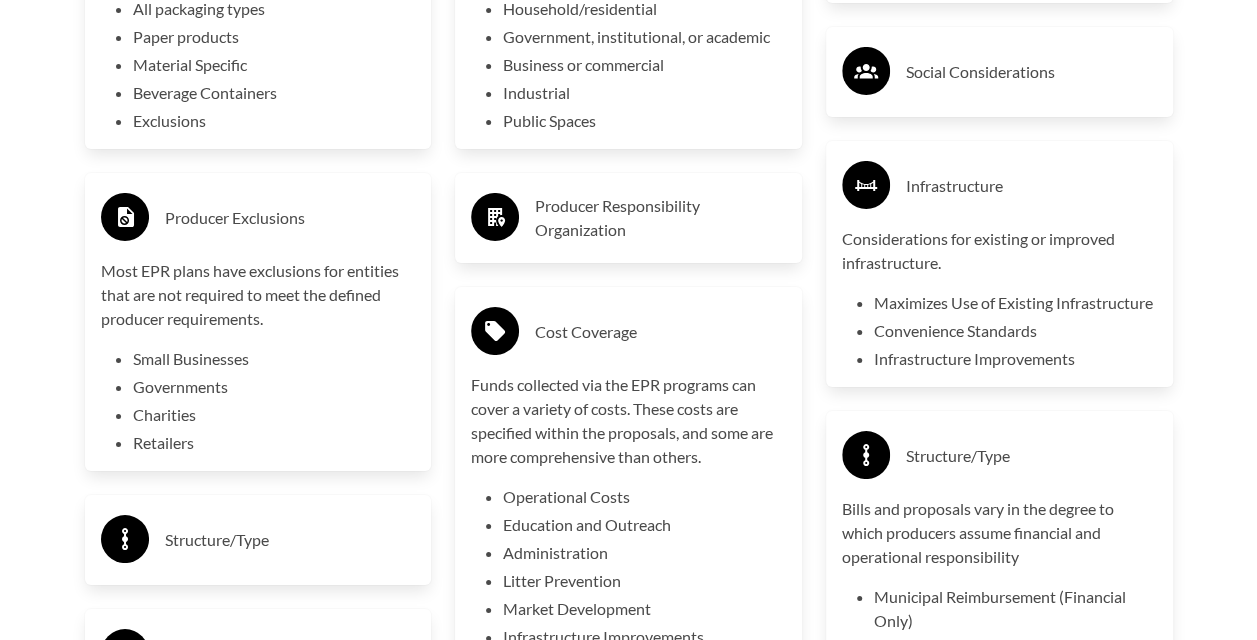 click on "Producer Responsibility Organization" at bounding box center [660, 218] 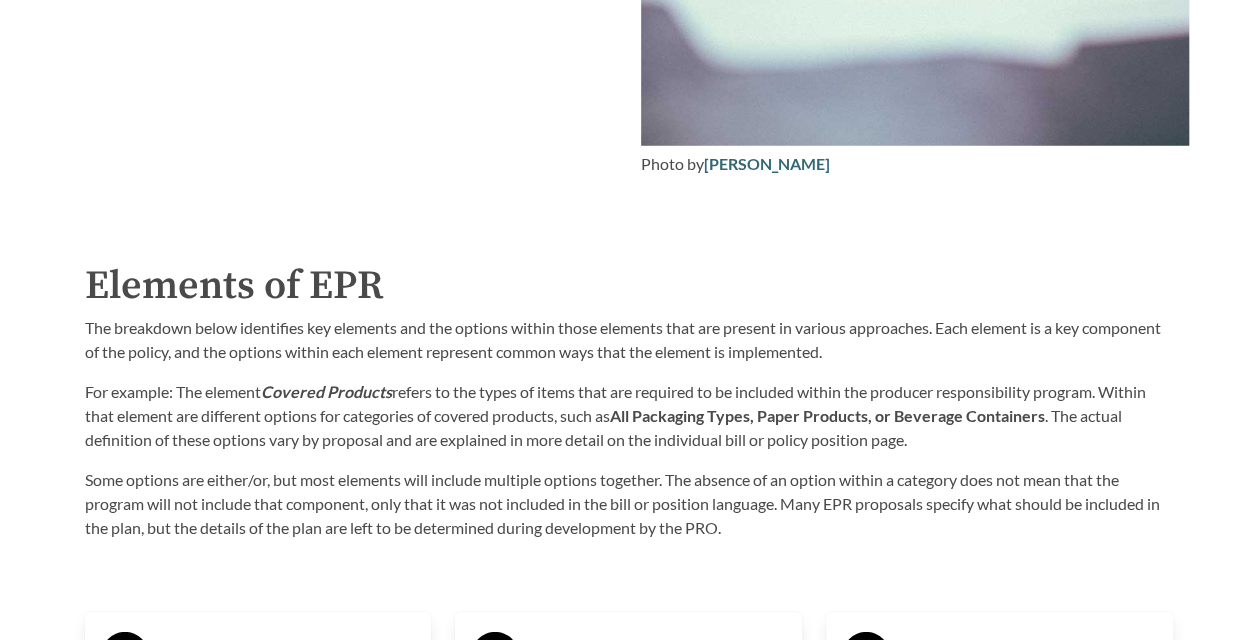 scroll, scrollTop: 2743, scrollLeft: 0, axis: vertical 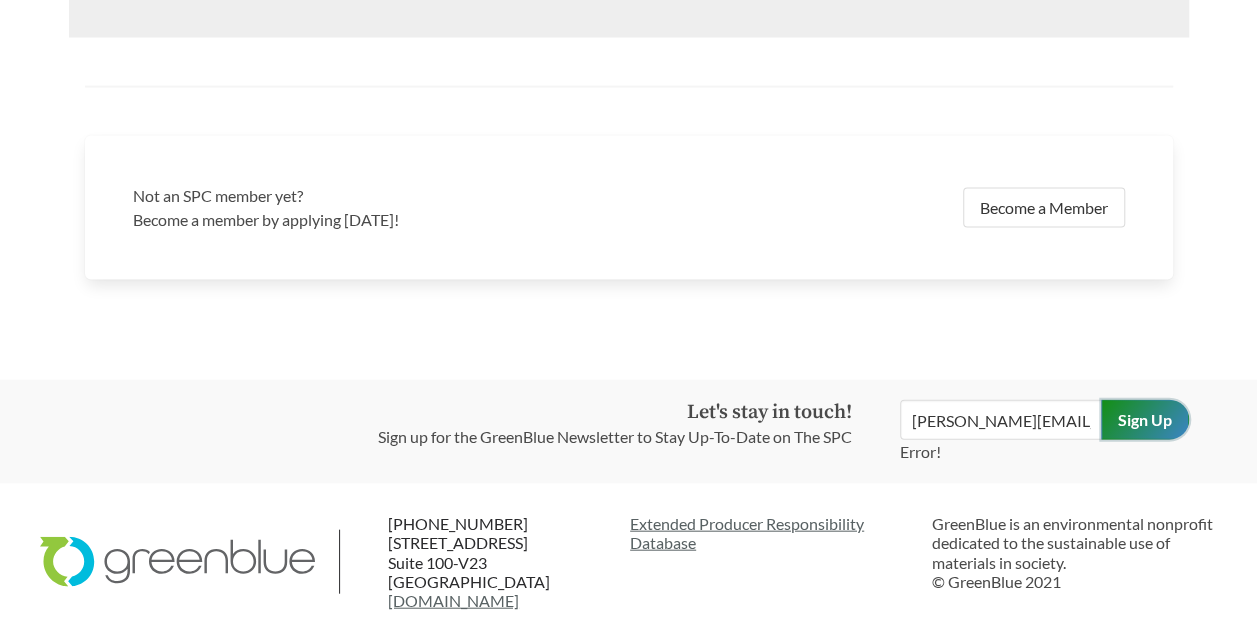 click on "Sign Up" at bounding box center [1145, 420] 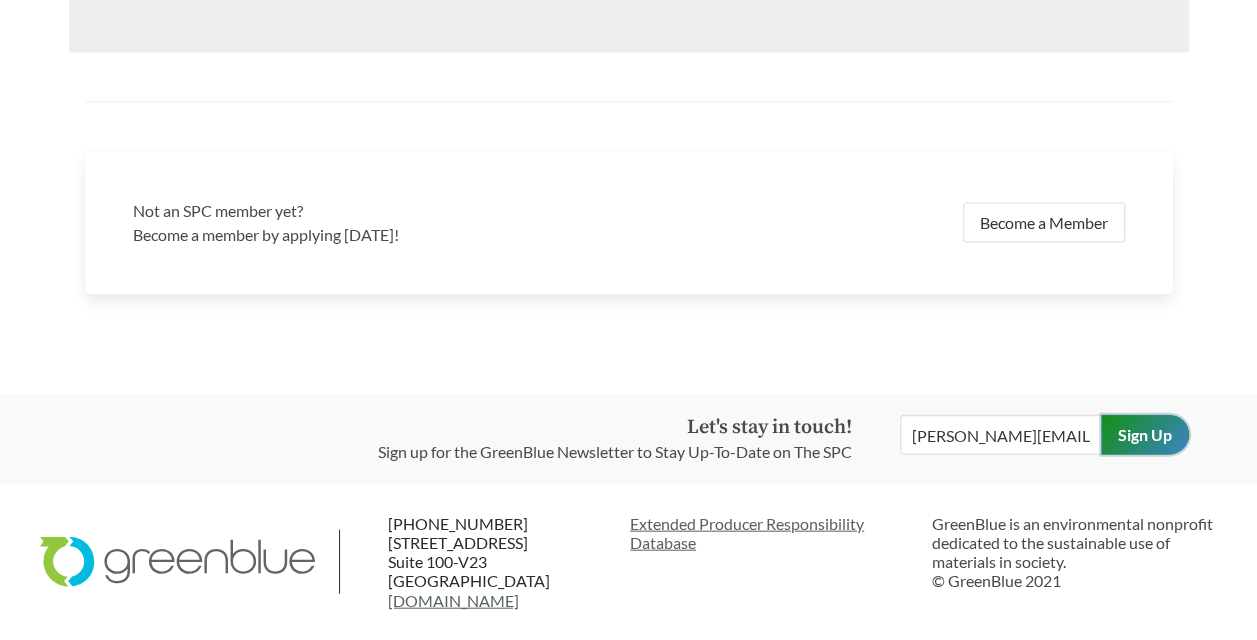 scroll, scrollTop: 5766, scrollLeft: 0, axis: vertical 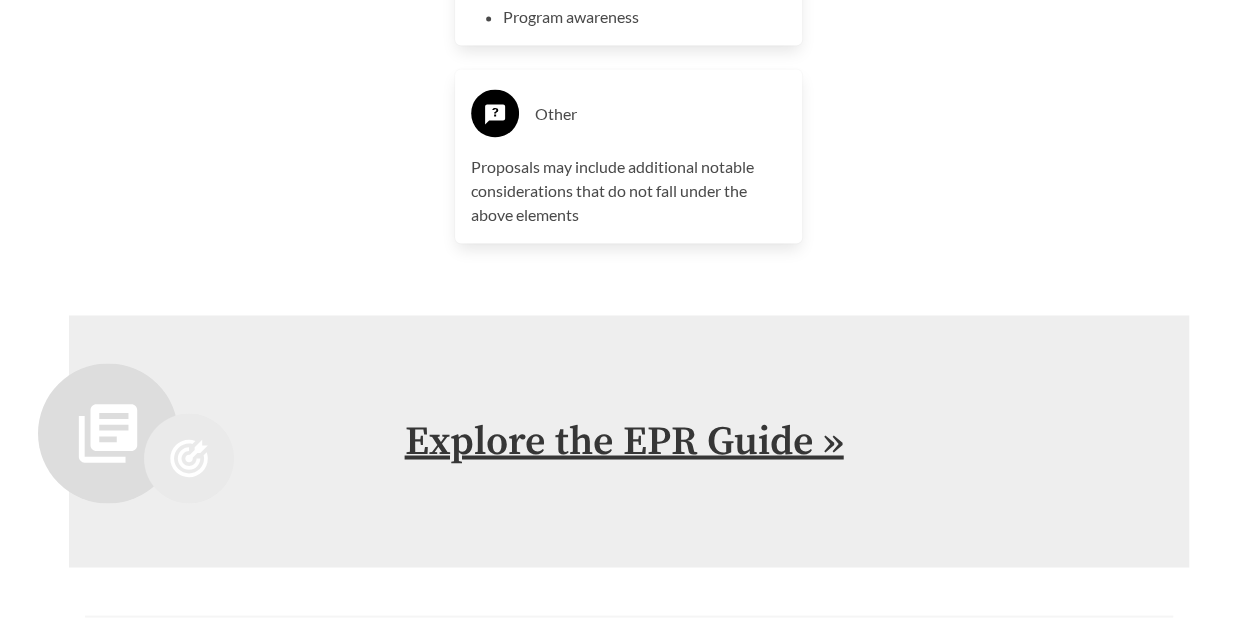 click on "Explore the EPR Guide »" at bounding box center [624, 441] 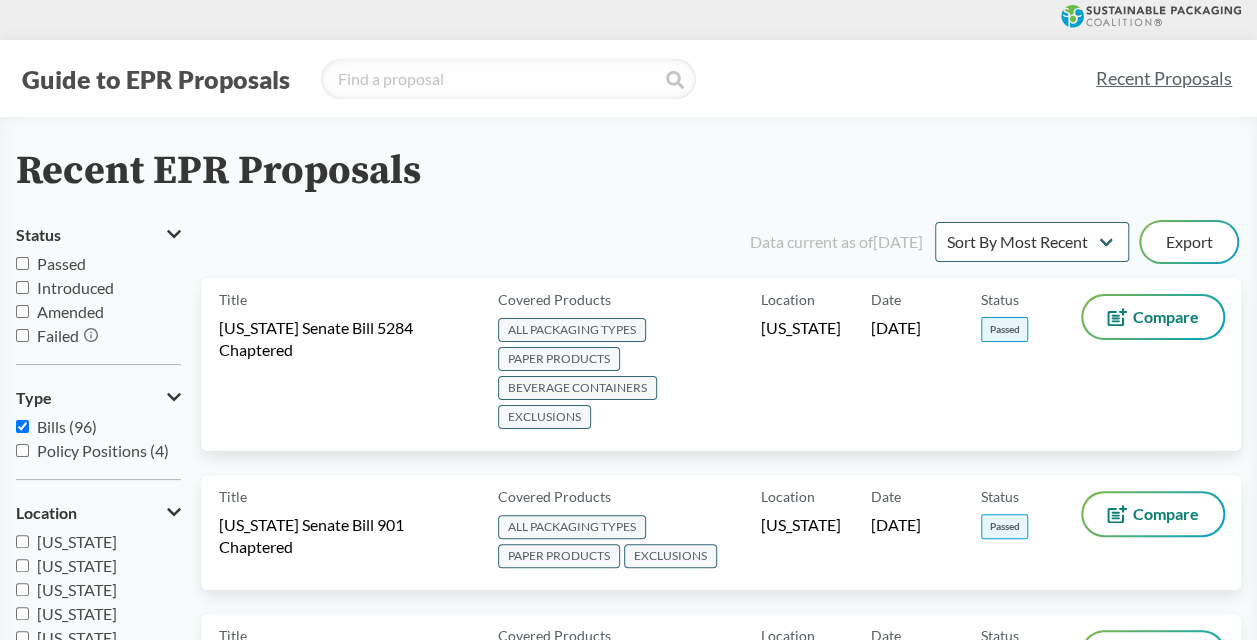 click on "Passed" at bounding box center [22, 263] 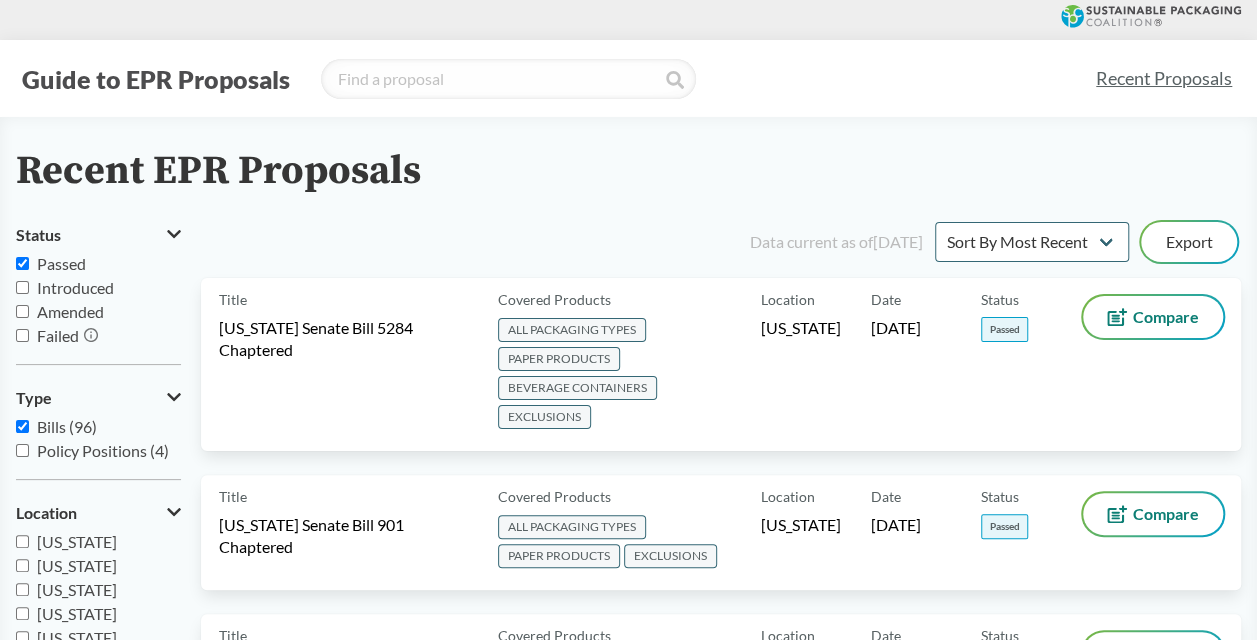 checkbox on "true" 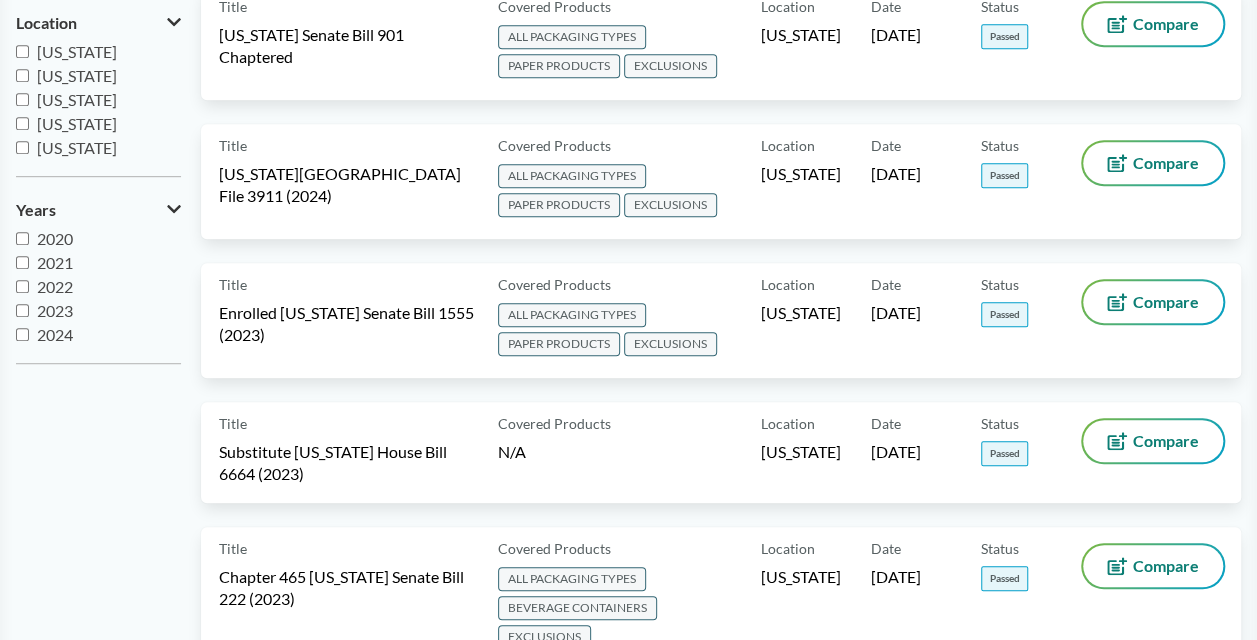 scroll, scrollTop: 472, scrollLeft: 0, axis: vertical 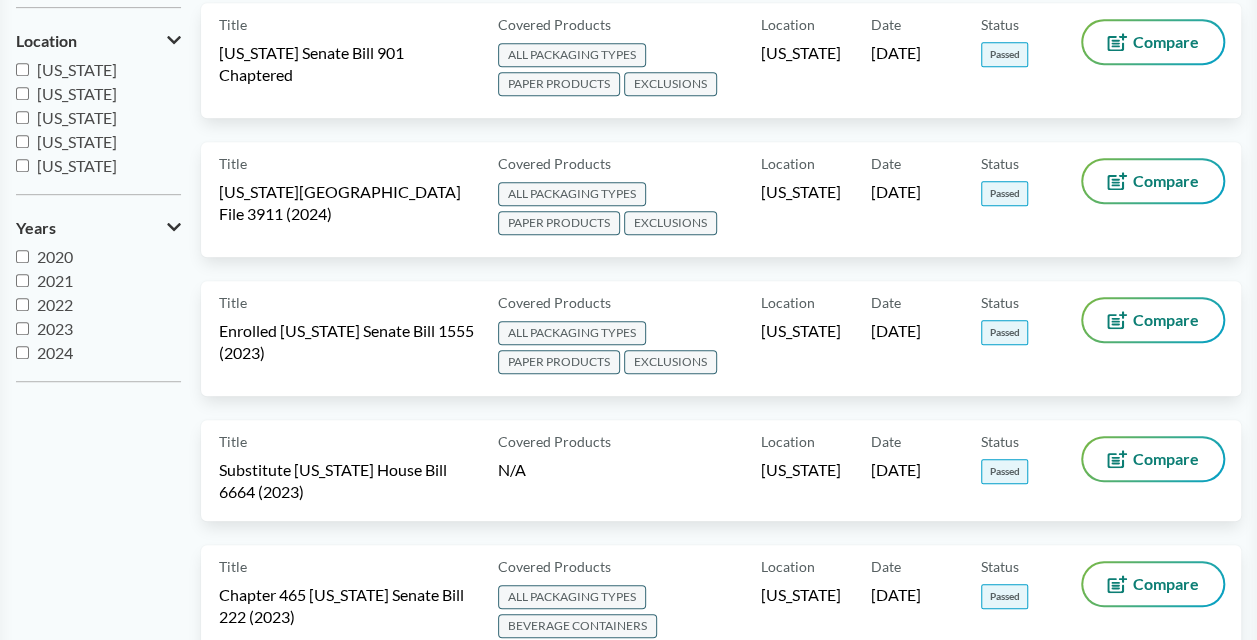 click on "2024" at bounding box center (22, 352) 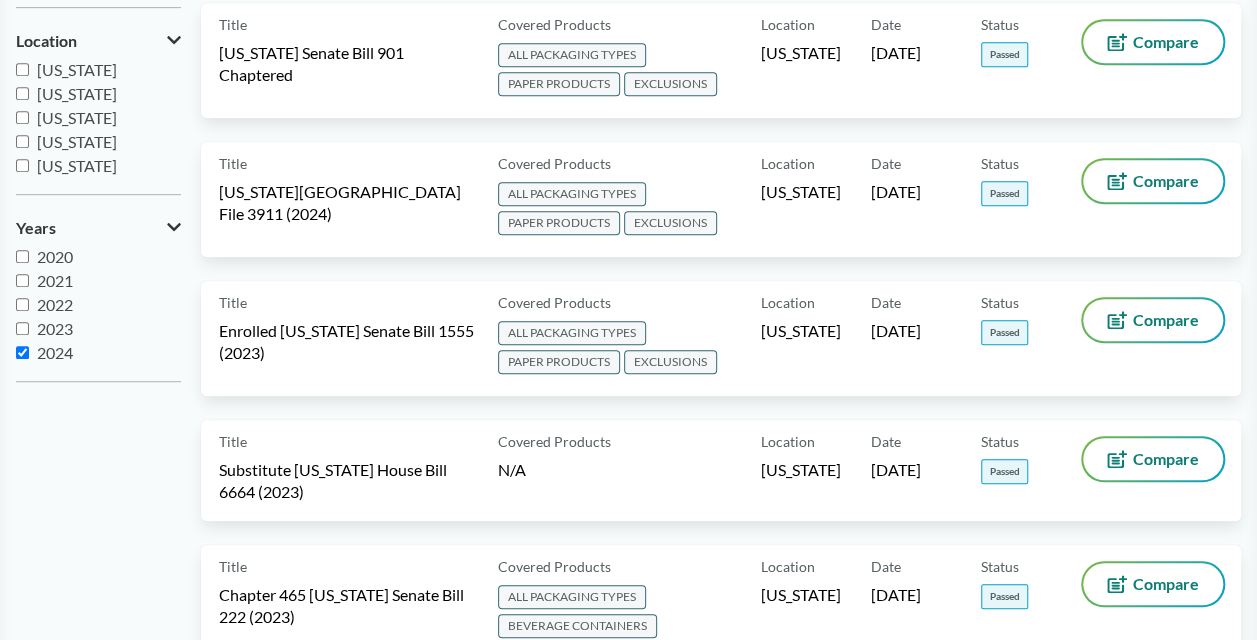 checkbox on "true" 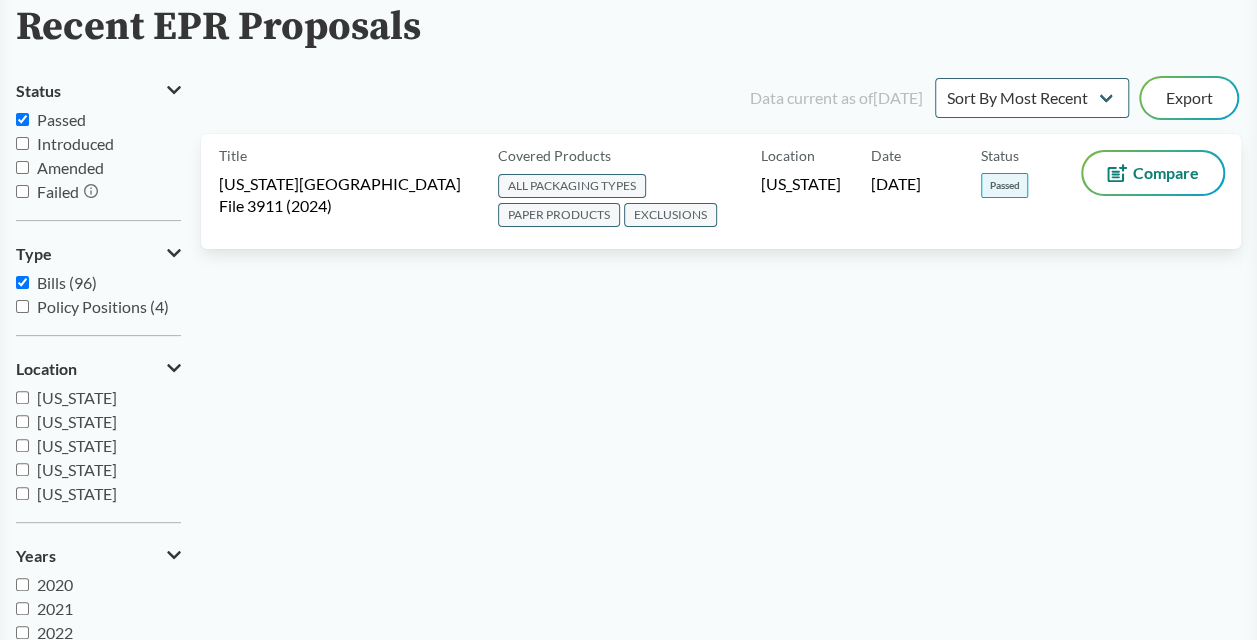 scroll, scrollTop: 231, scrollLeft: 0, axis: vertical 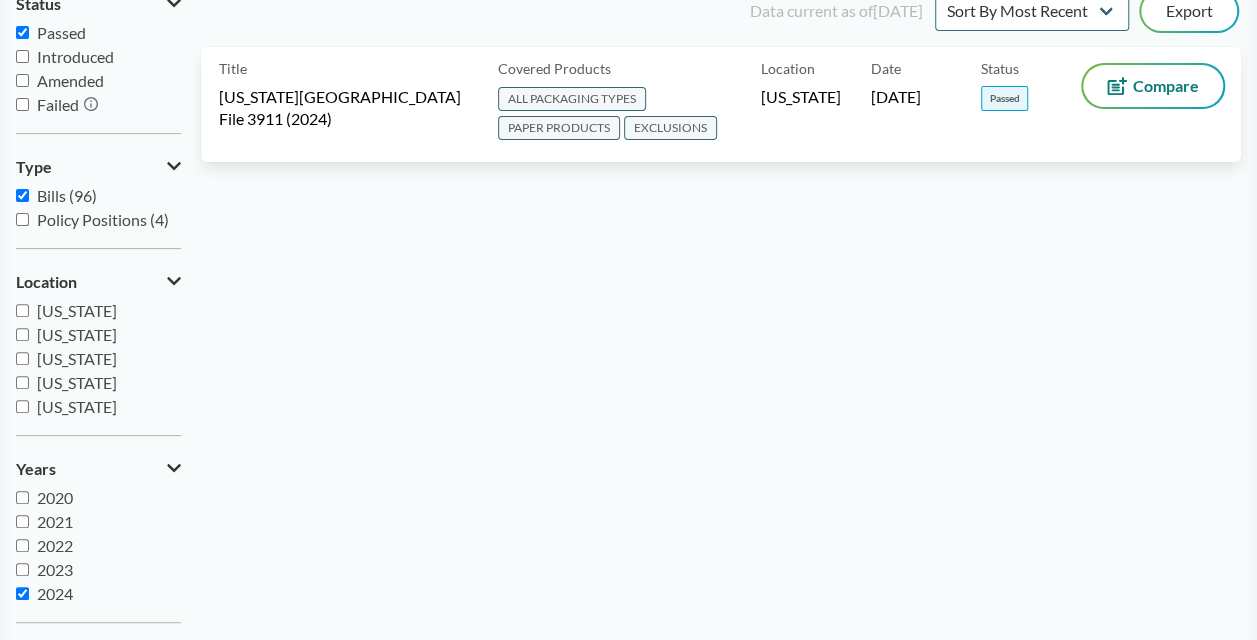 click on "2023" at bounding box center (22, 569) 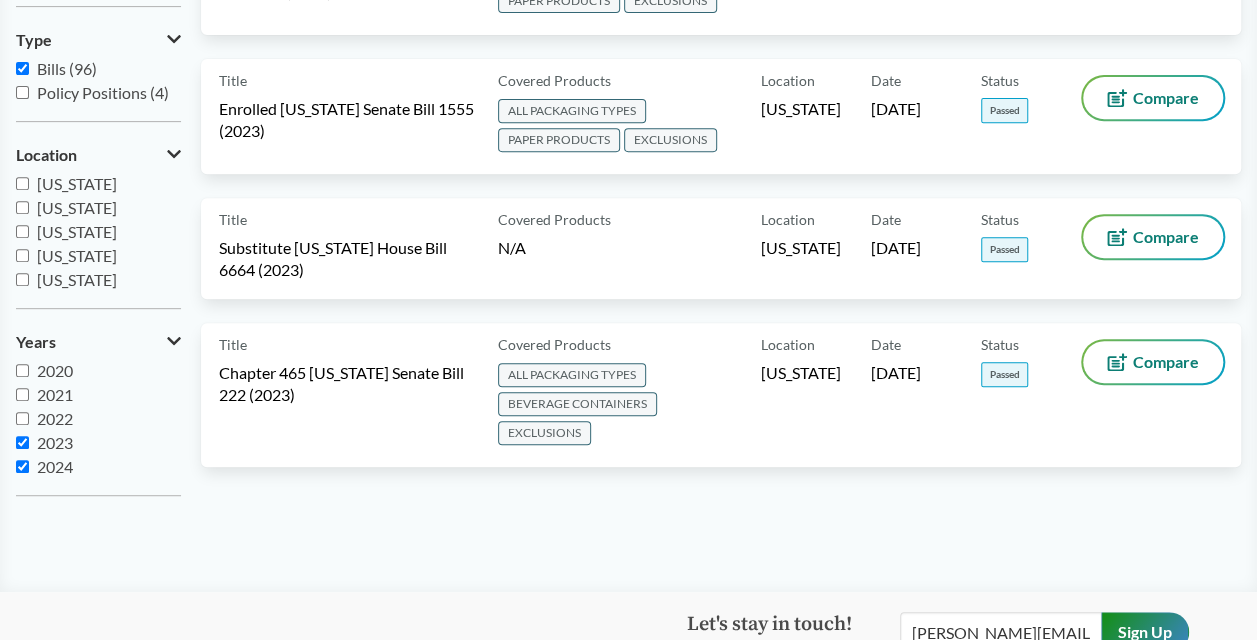 scroll, scrollTop: 412, scrollLeft: 0, axis: vertical 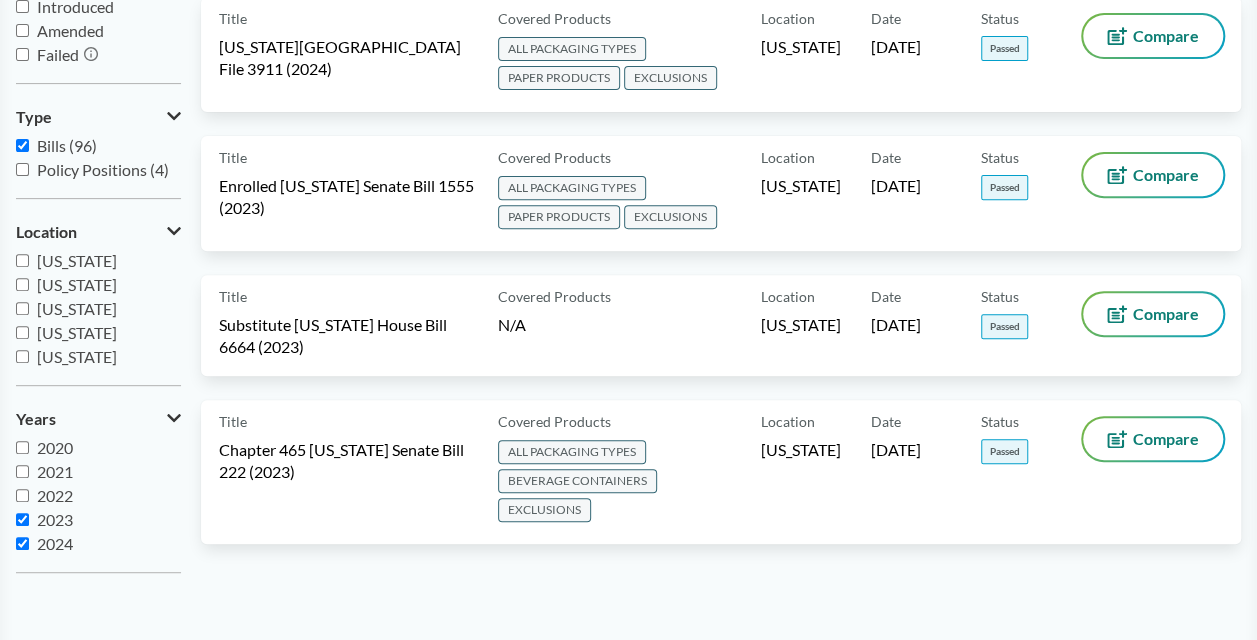 click on "2023" at bounding box center (22, 519) 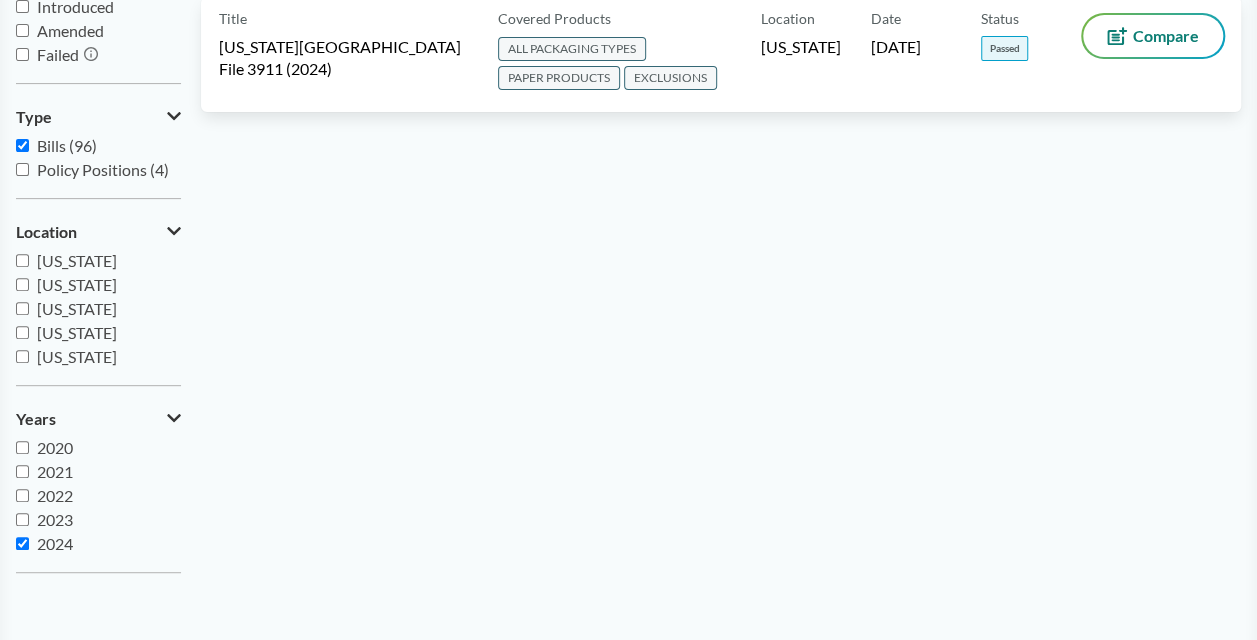 click on "2024" at bounding box center [22, 543] 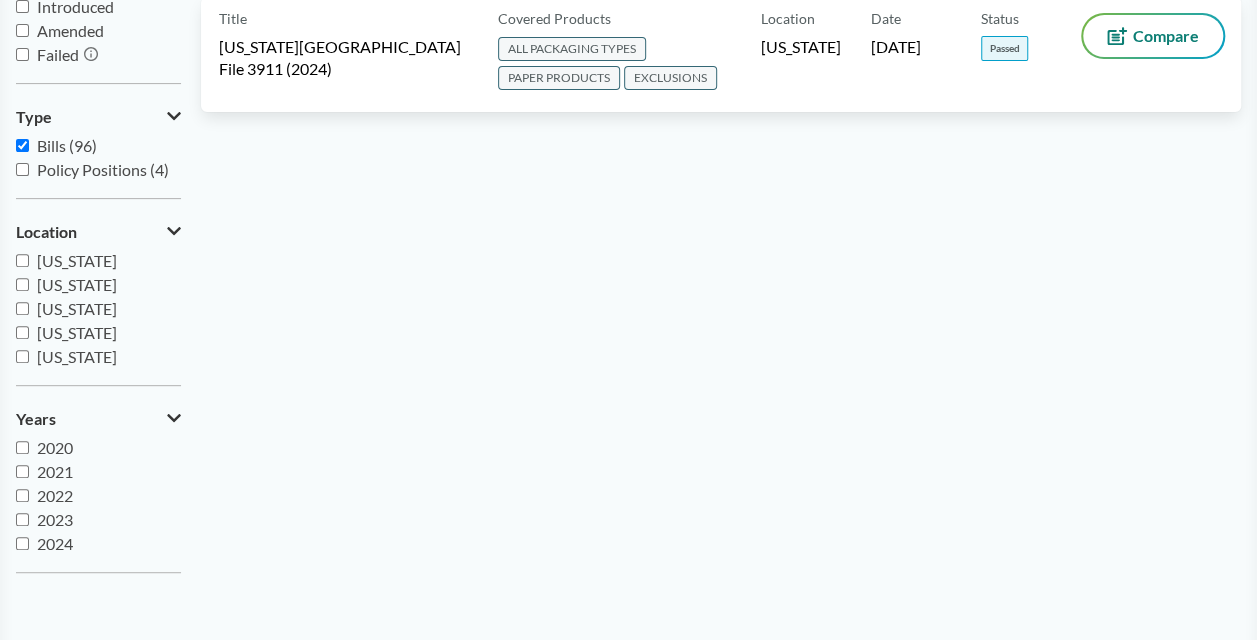 checkbox on "false" 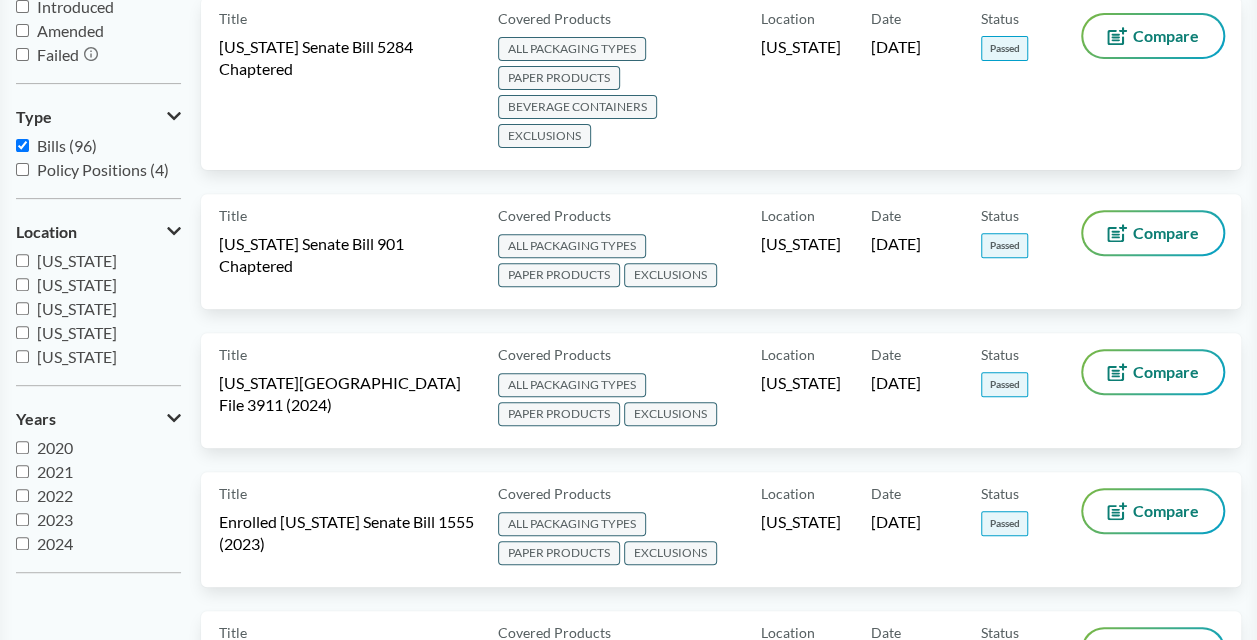 click on "2020" at bounding box center [22, 447] 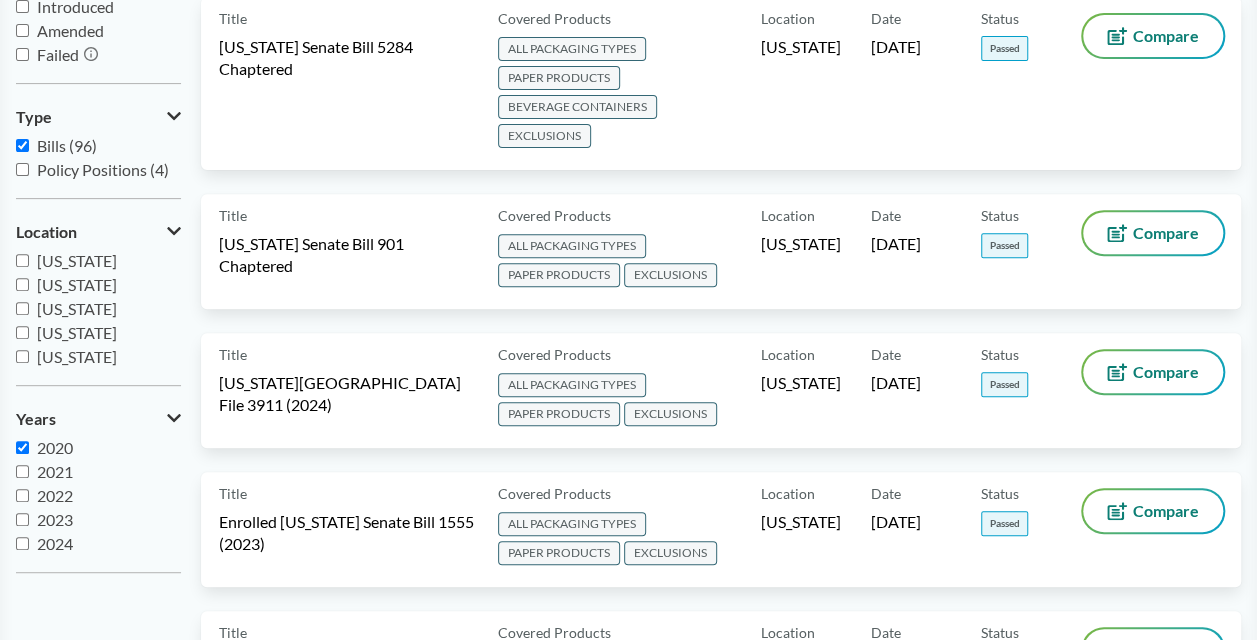 checkbox on "true" 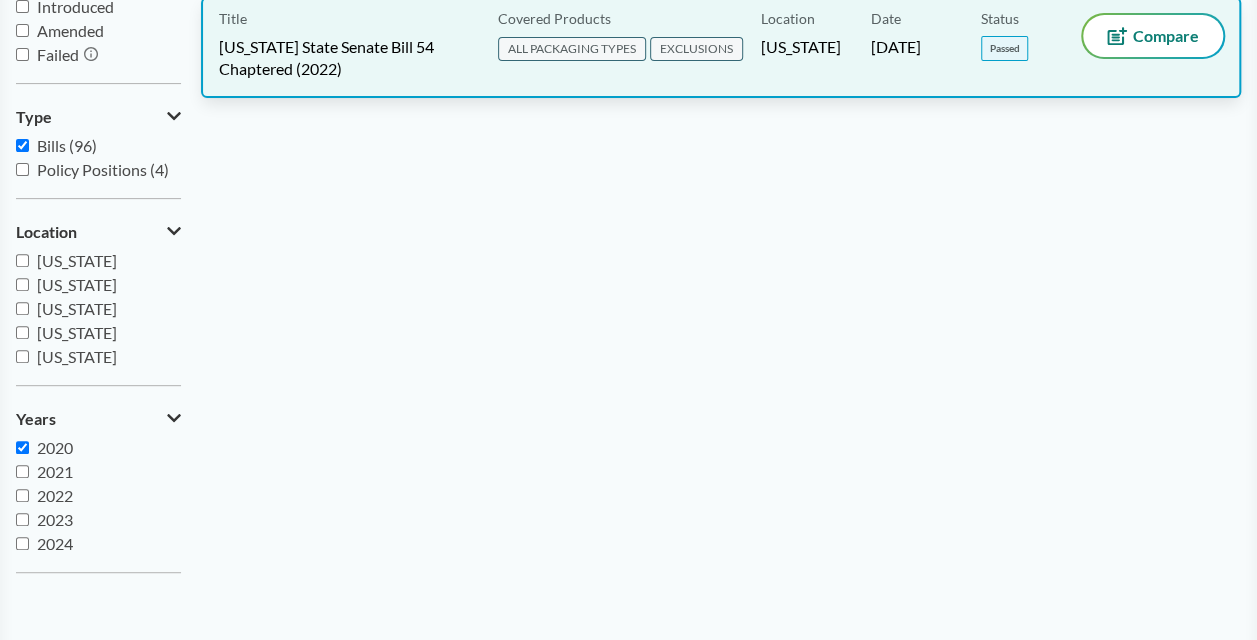 click on "ALL PACKAGING TYPES" at bounding box center [572, 49] 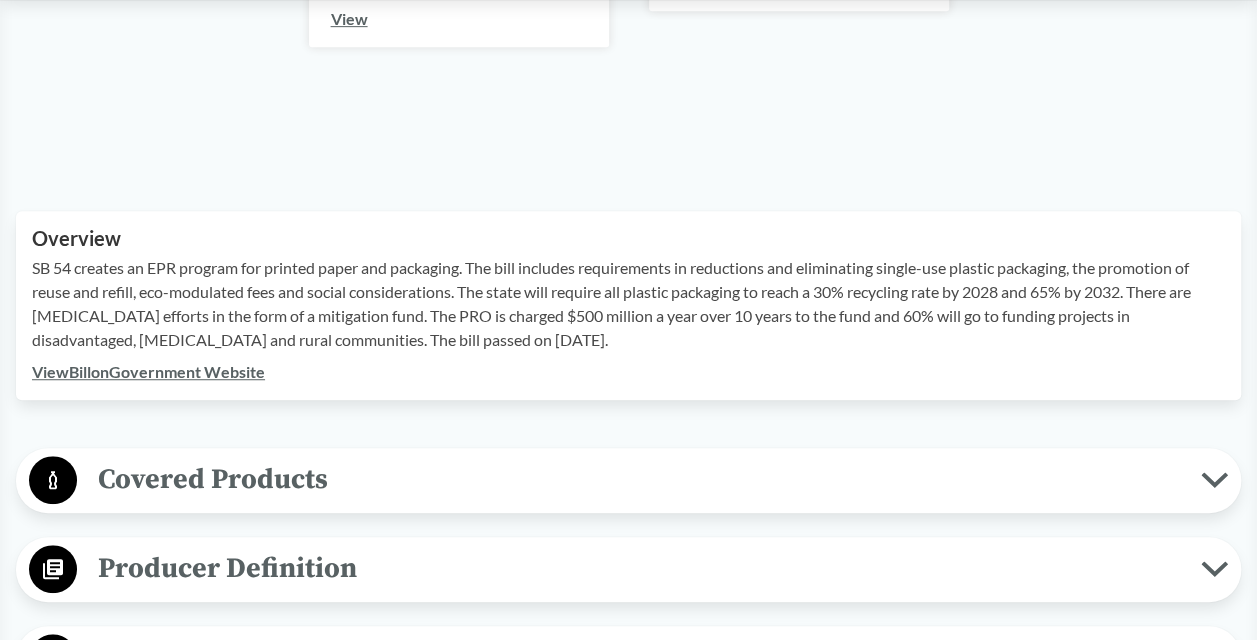 scroll, scrollTop: 560, scrollLeft: 0, axis: vertical 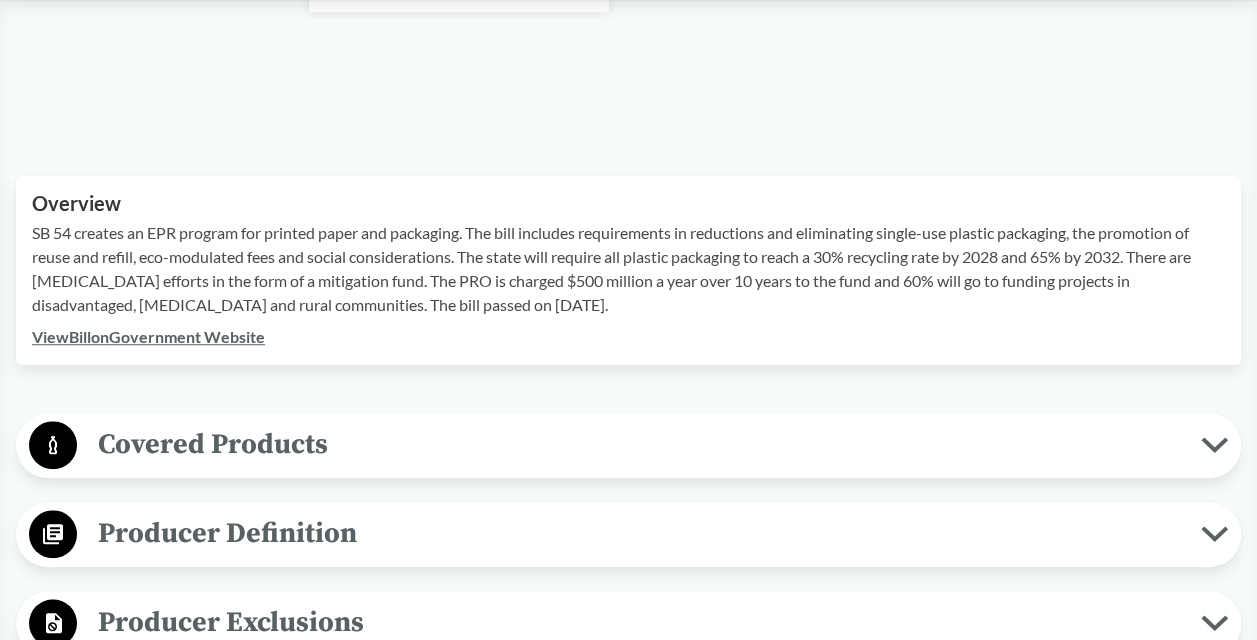 click on "Covered Products" at bounding box center (639, 444) 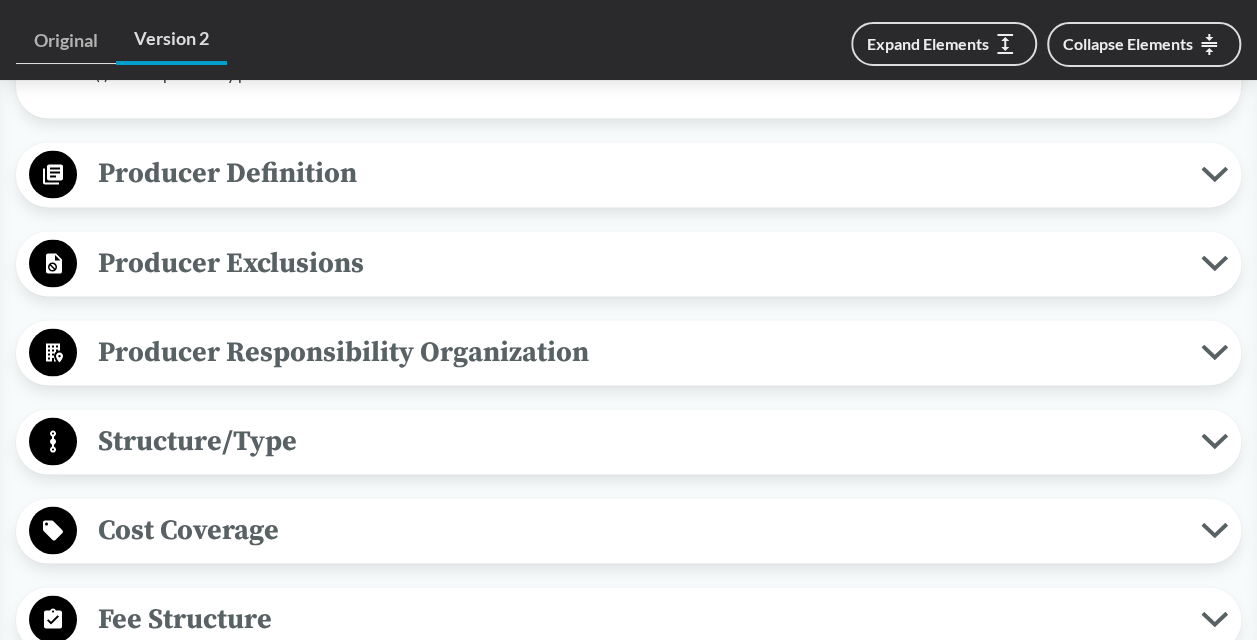 scroll, scrollTop: 1674, scrollLeft: 0, axis: vertical 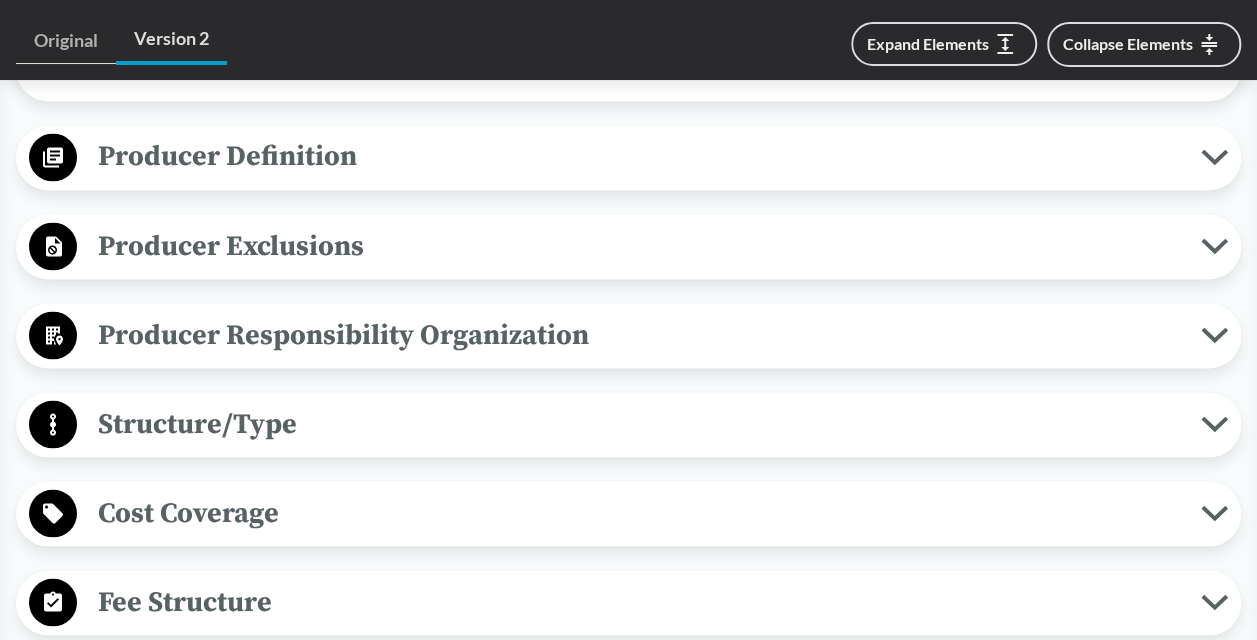 click on "Structure/Type" at bounding box center [639, 423] 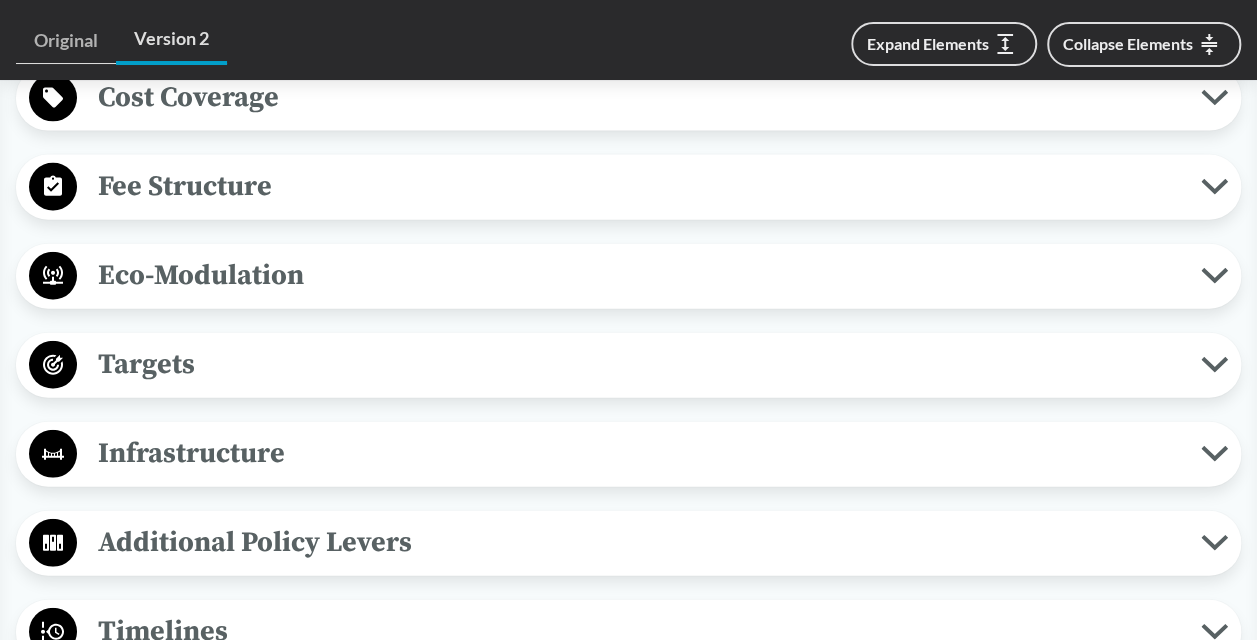 scroll, scrollTop: 2214, scrollLeft: 0, axis: vertical 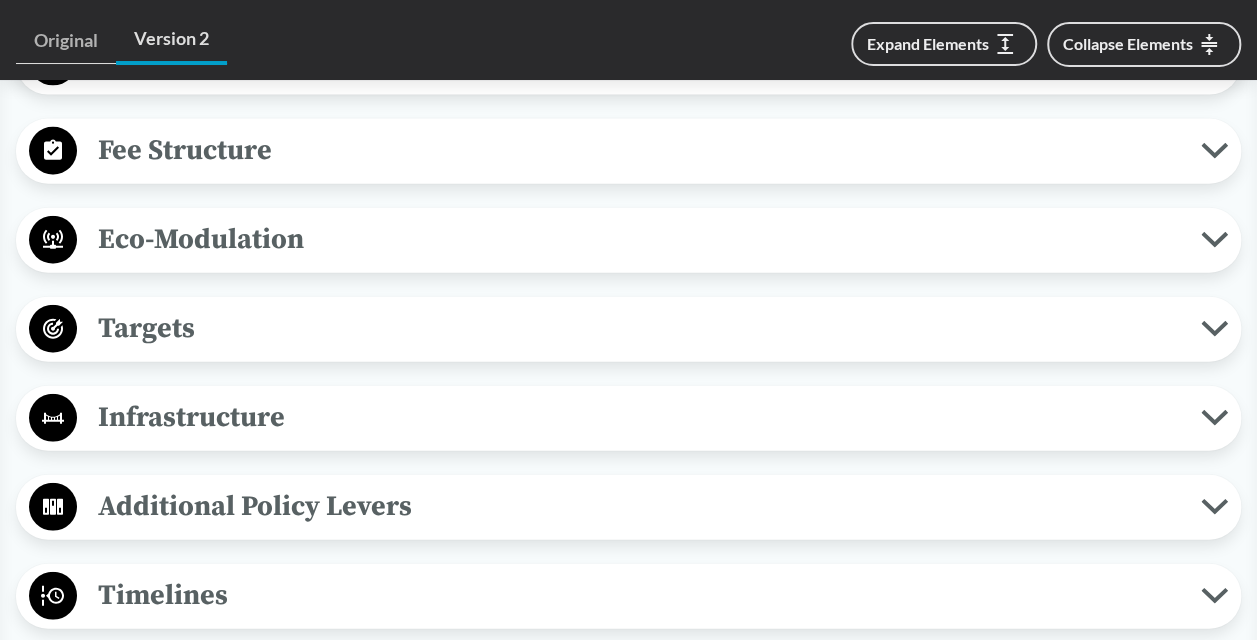 click on "Targets" at bounding box center [639, 328] 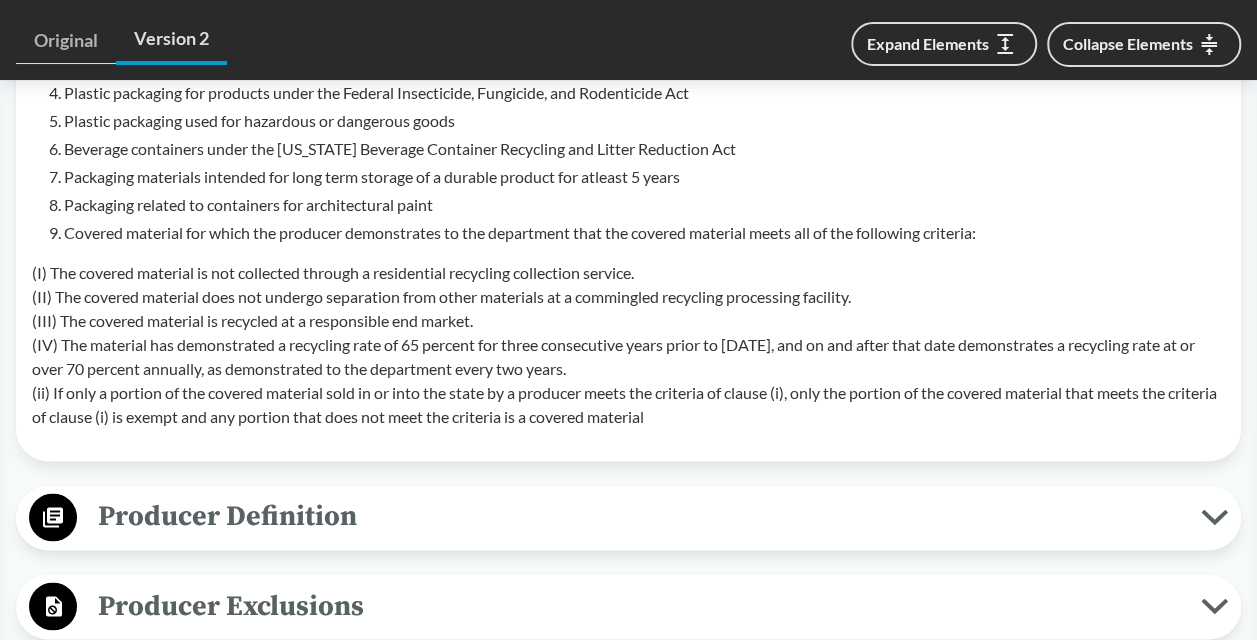 scroll, scrollTop: 1318, scrollLeft: 0, axis: vertical 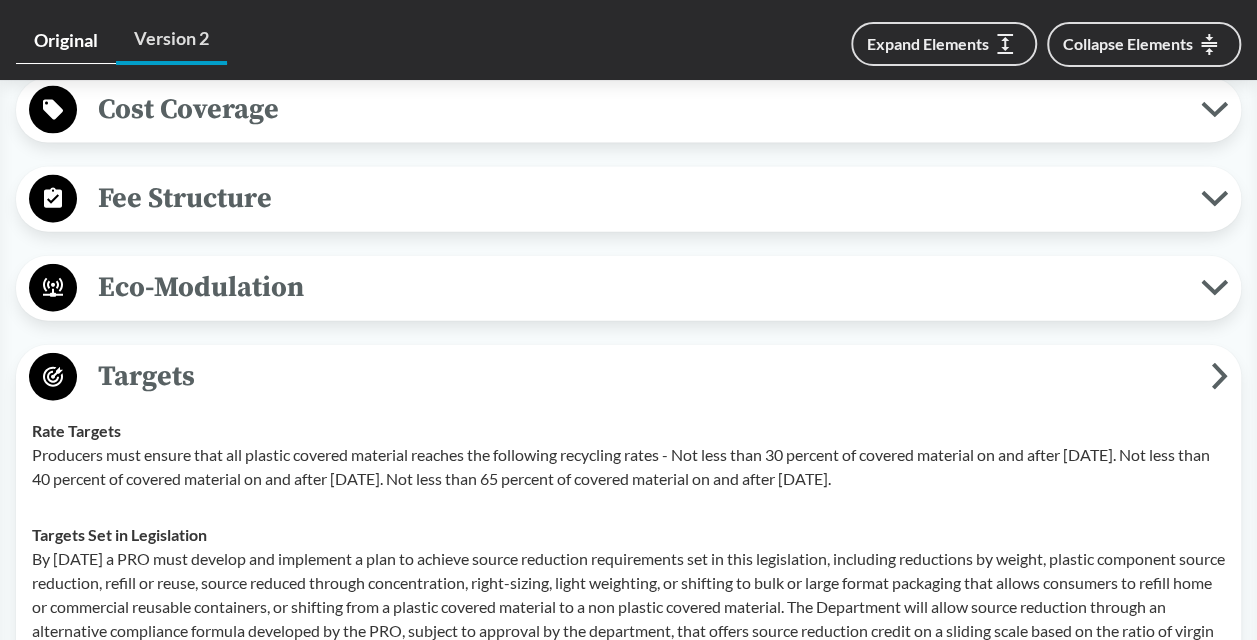 click on "Original" at bounding box center (66, 41) 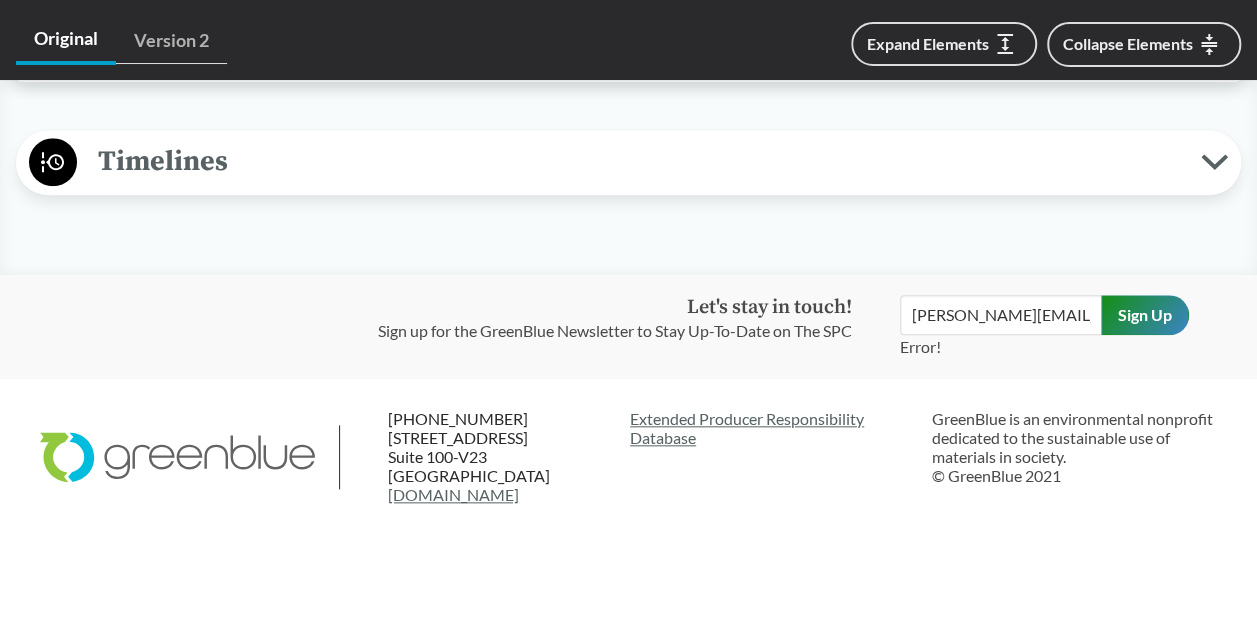 scroll, scrollTop: 0, scrollLeft: 0, axis: both 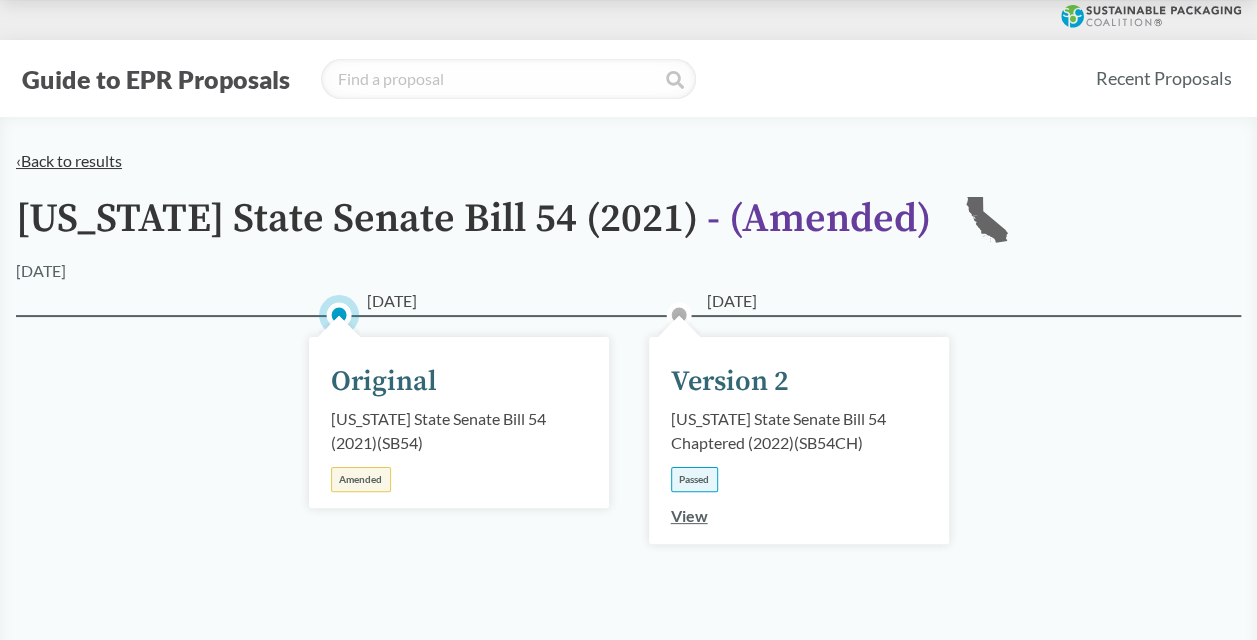 click on "‹  Back to results" at bounding box center (69, 160) 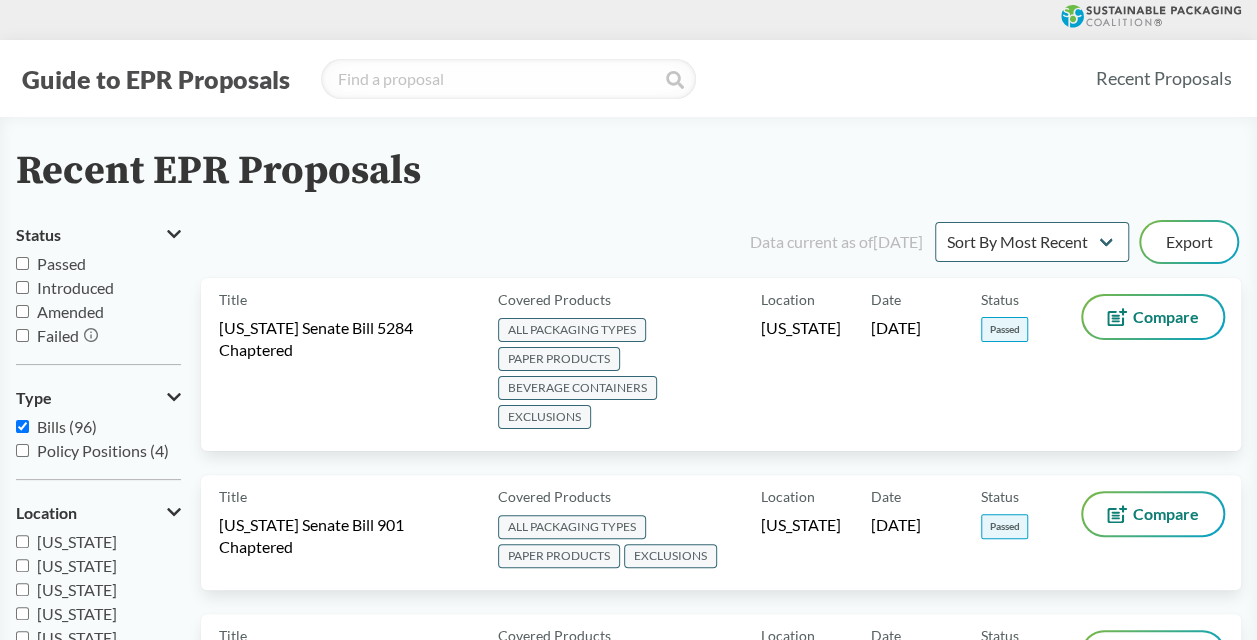 click on "Passed" at bounding box center (22, 263) 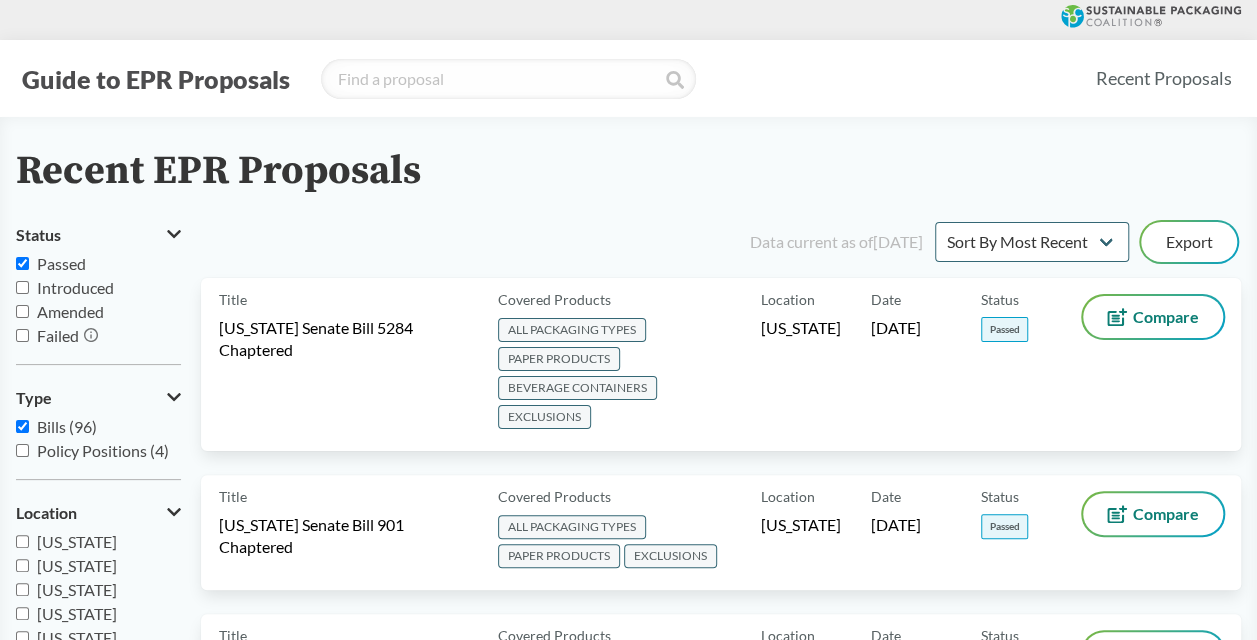 checkbox on "true" 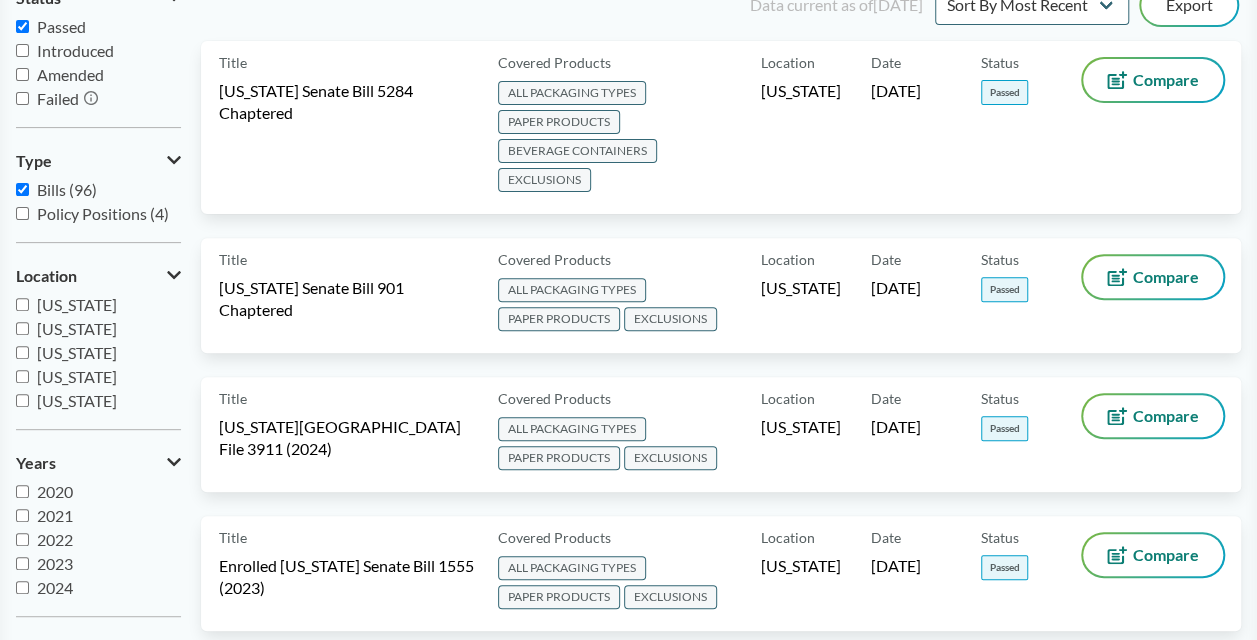 scroll, scrollTop: 350, scrollLeft: 0, axis: vertical 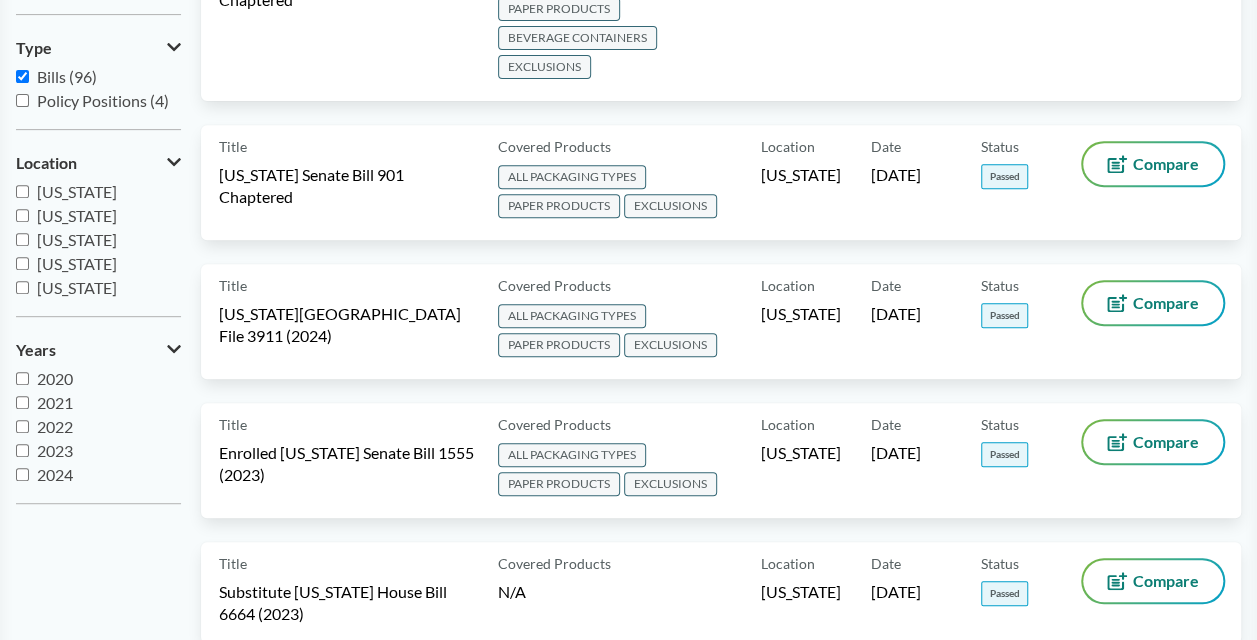 click on "2020" at bounding box center [22, 378] 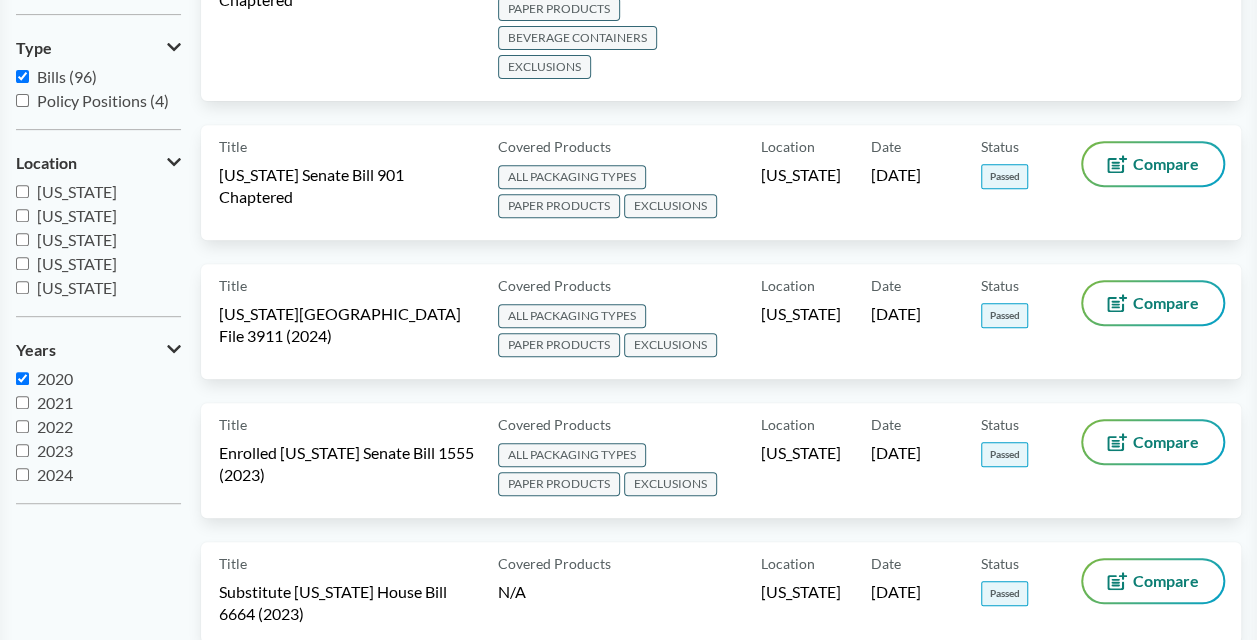 checkbox on "true" 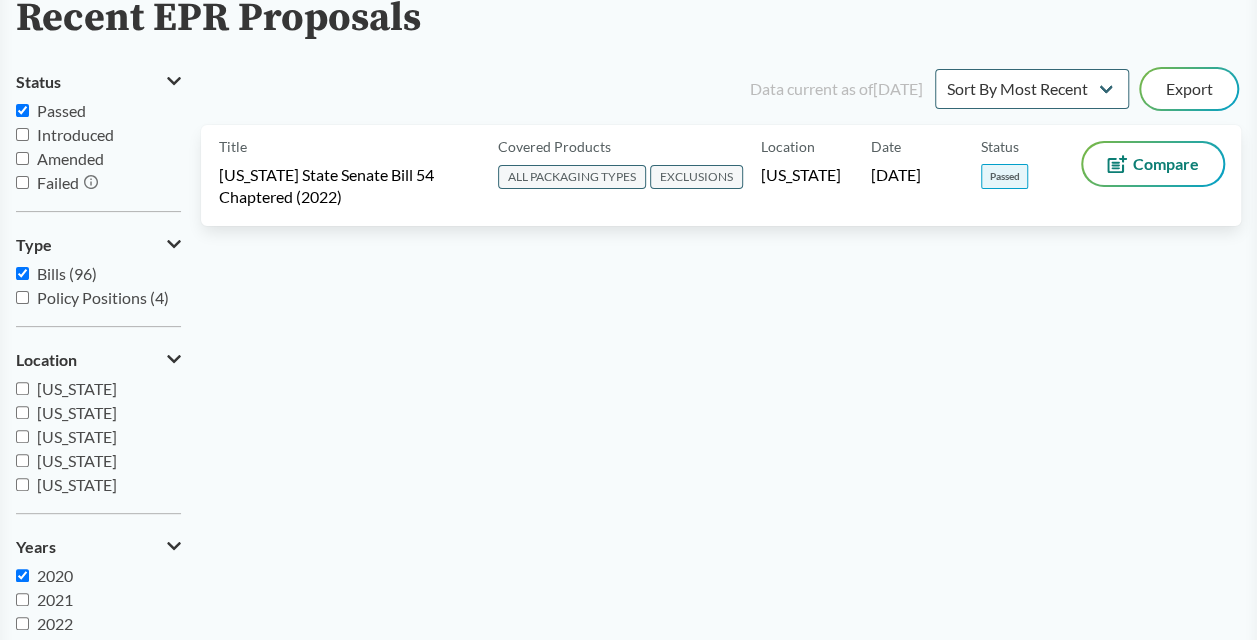 scroll, scrollTop: 190, scrollLeft: 0, axis: vertical 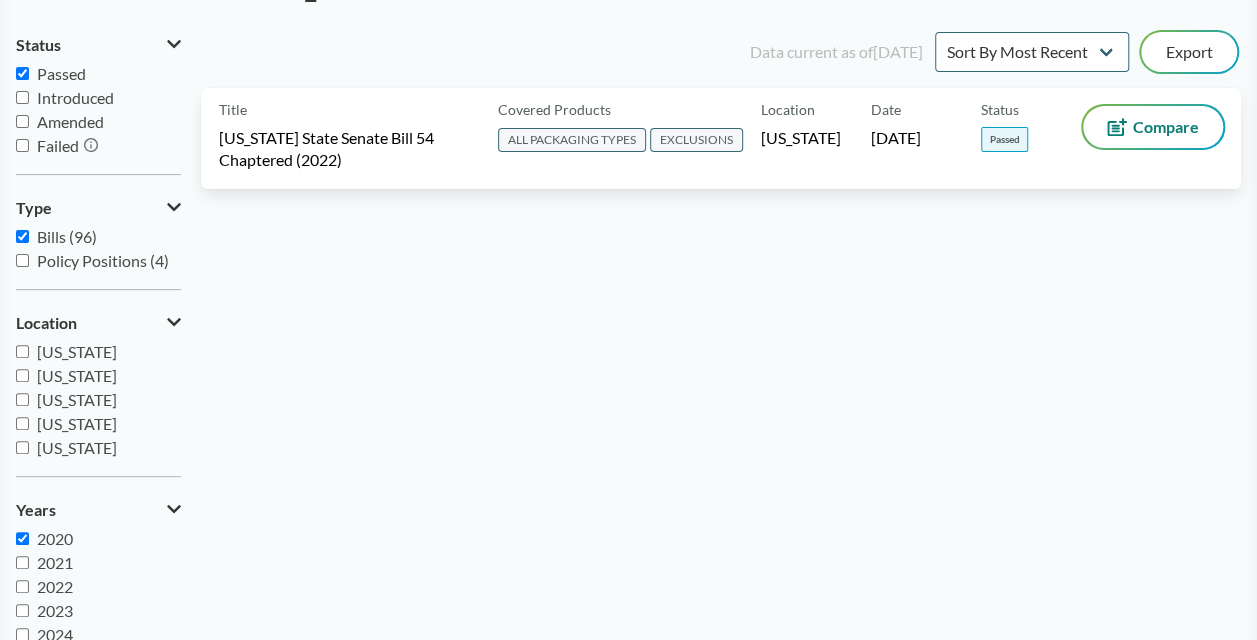 click on "2021" at bounding box center (22, 562) 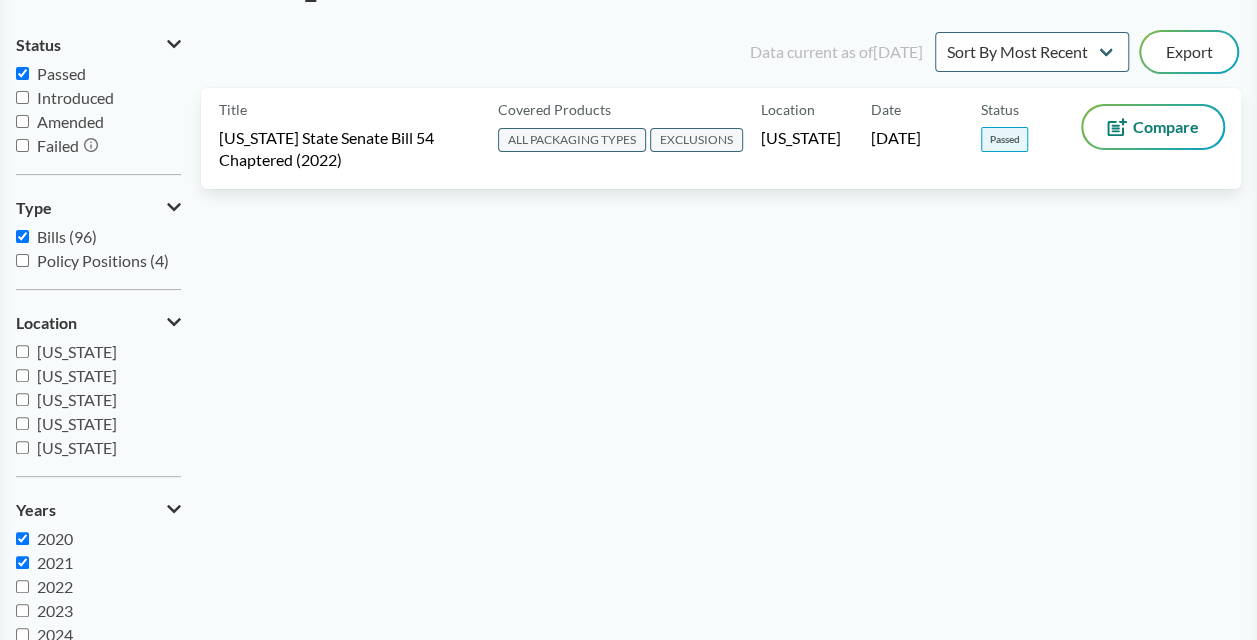 checkbox on "true" 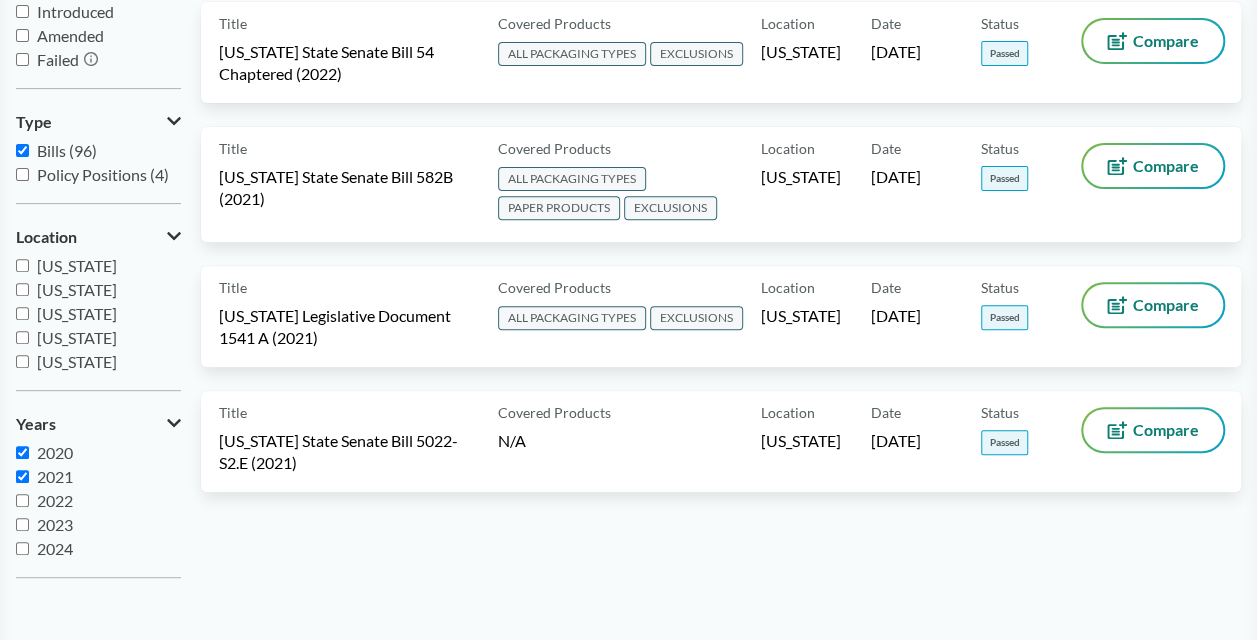 scroll, scrollTop: 306, scrollLeft: 0, axis: vertical 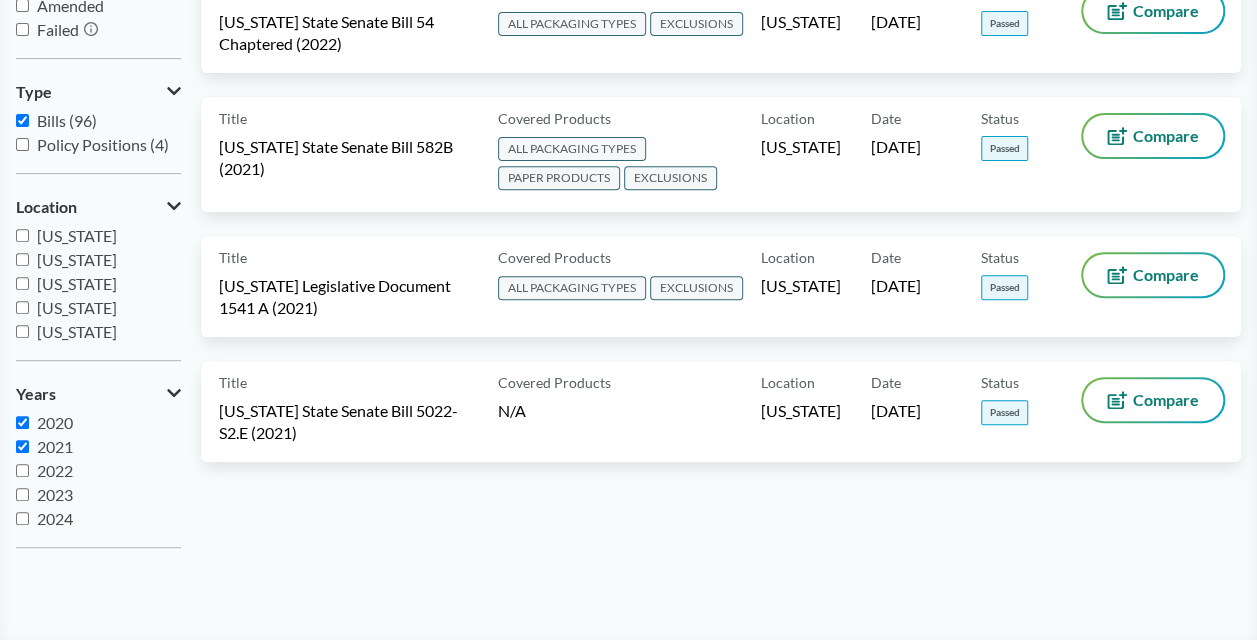 click on "2022" at bounding box center (22, 470) 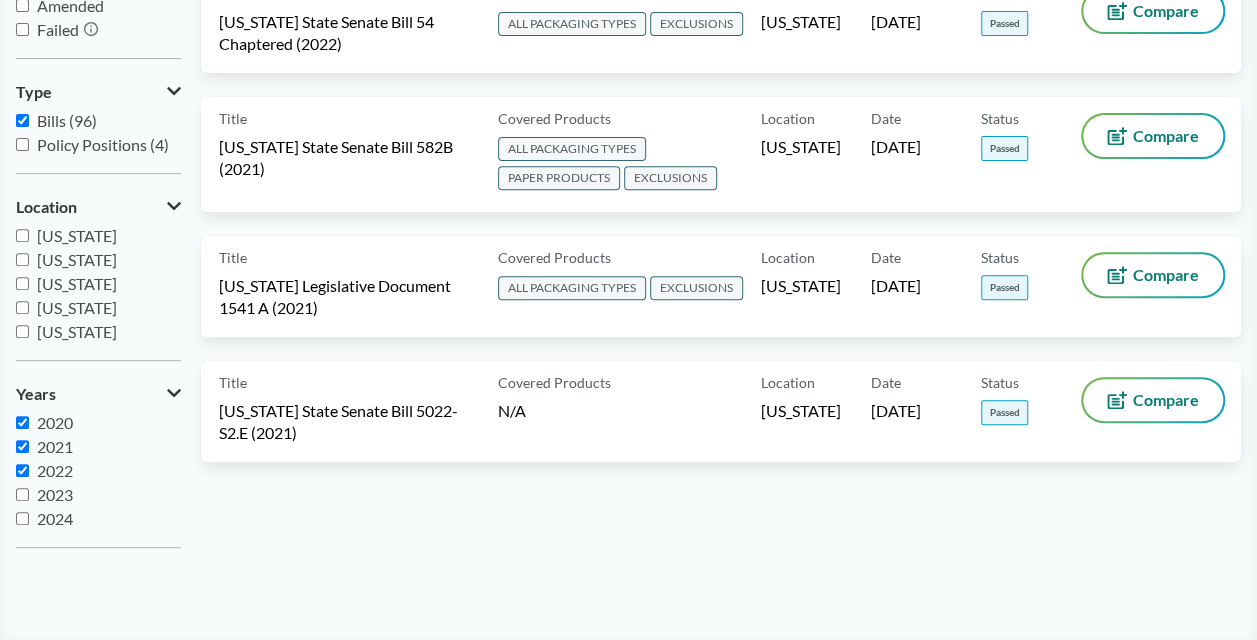 checkbox on "true" 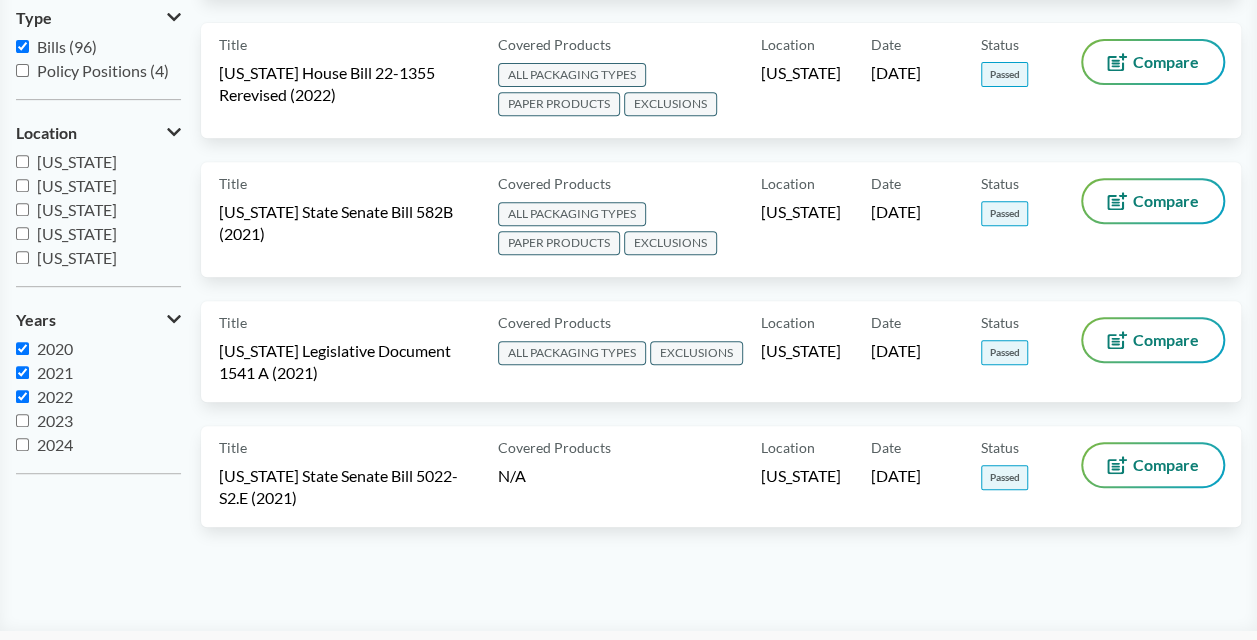 scroll, scrollTop: 352, scrollLeft: 0, axis: vertical 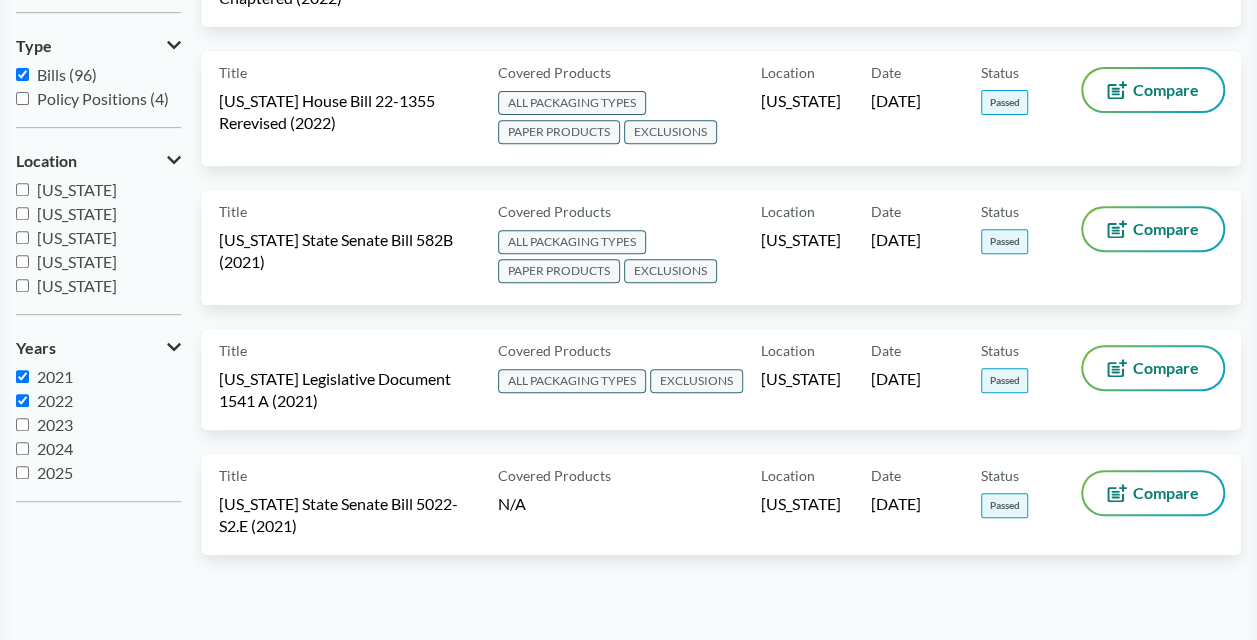 click on "2025" at bounding box center [22, 472] 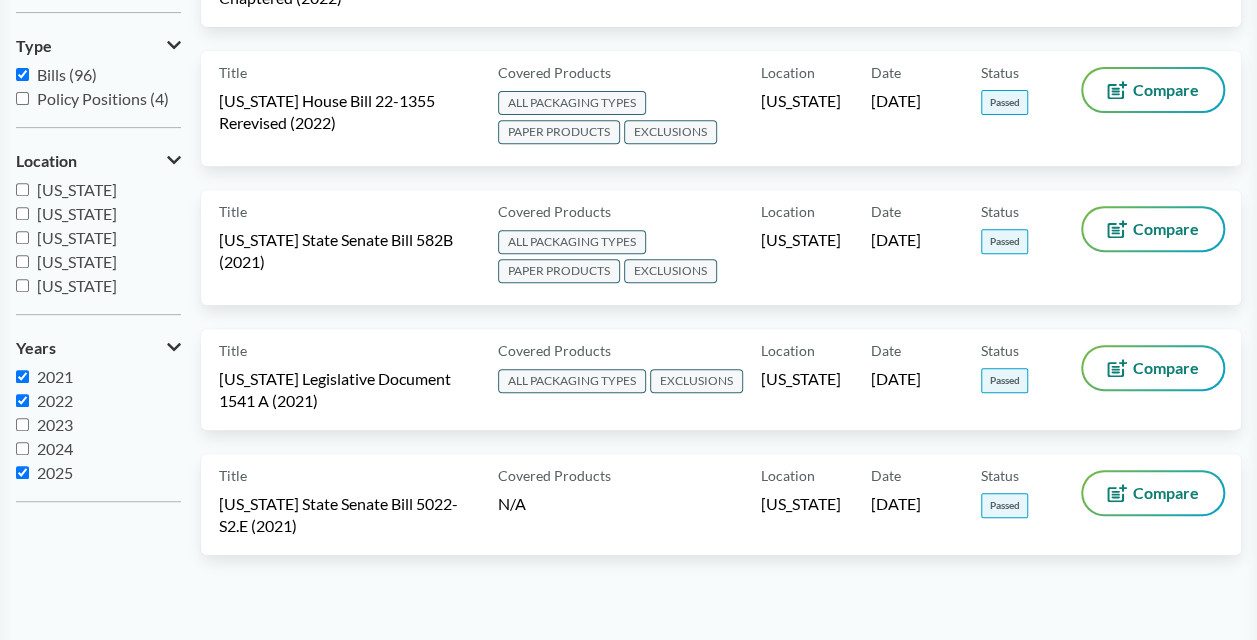 checkbox on "true" 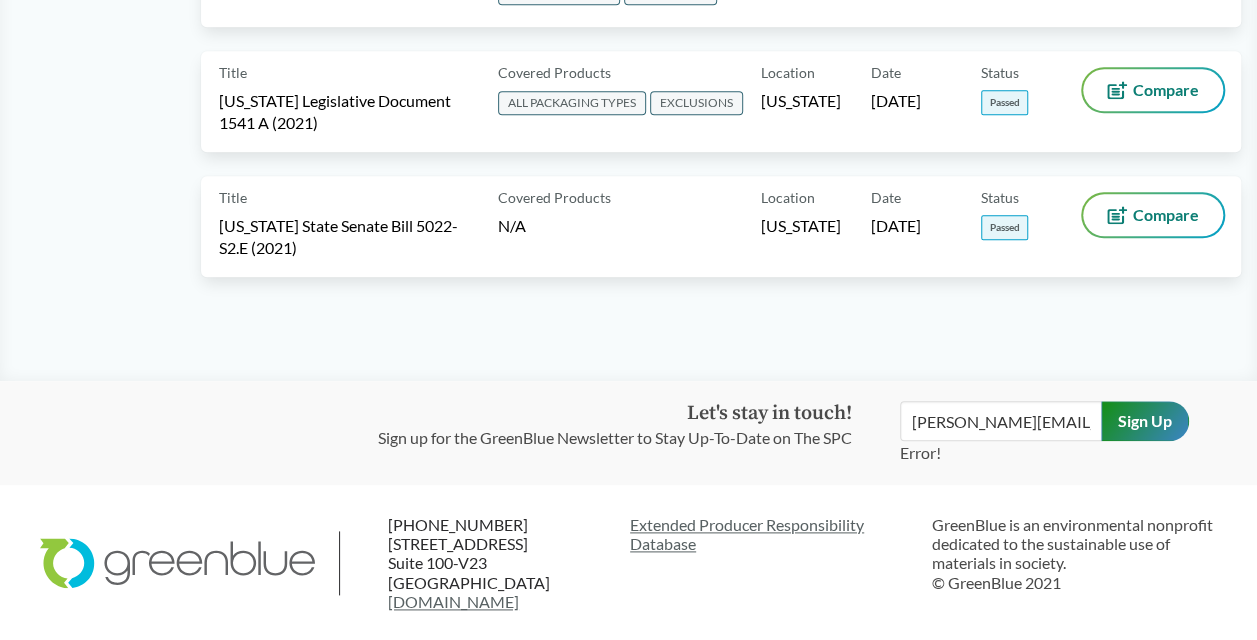 scroll, scrollTop: 574, scrollLeft: 0, axis: vertical 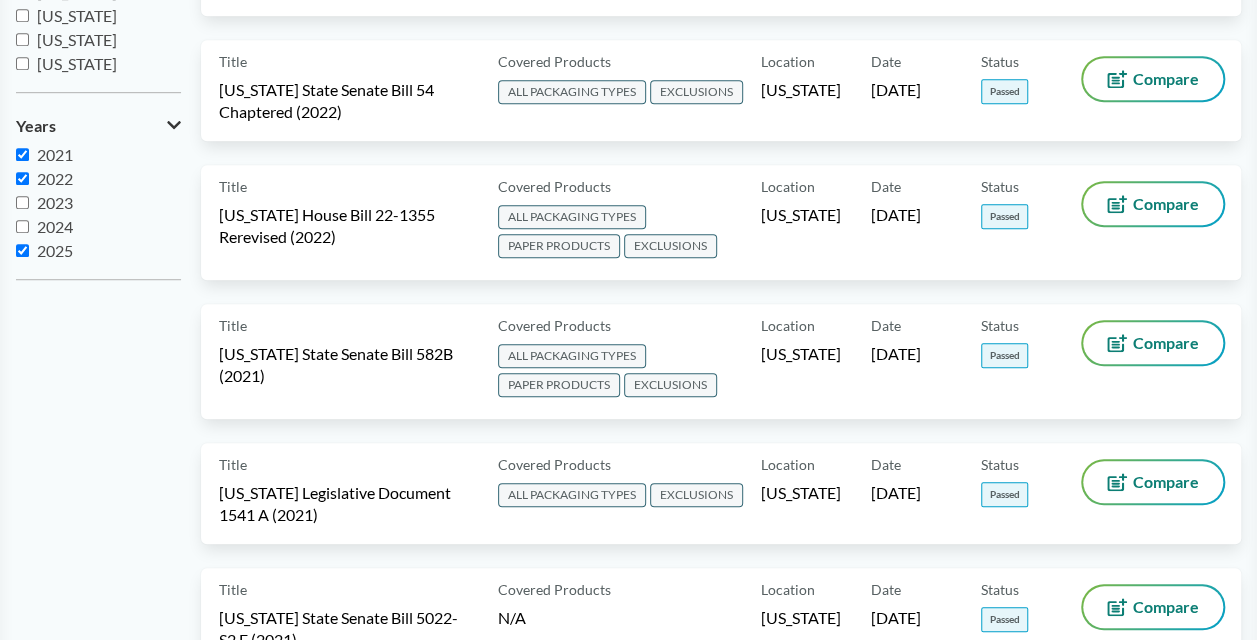 click on "2023" at bounding box center [22, 202] 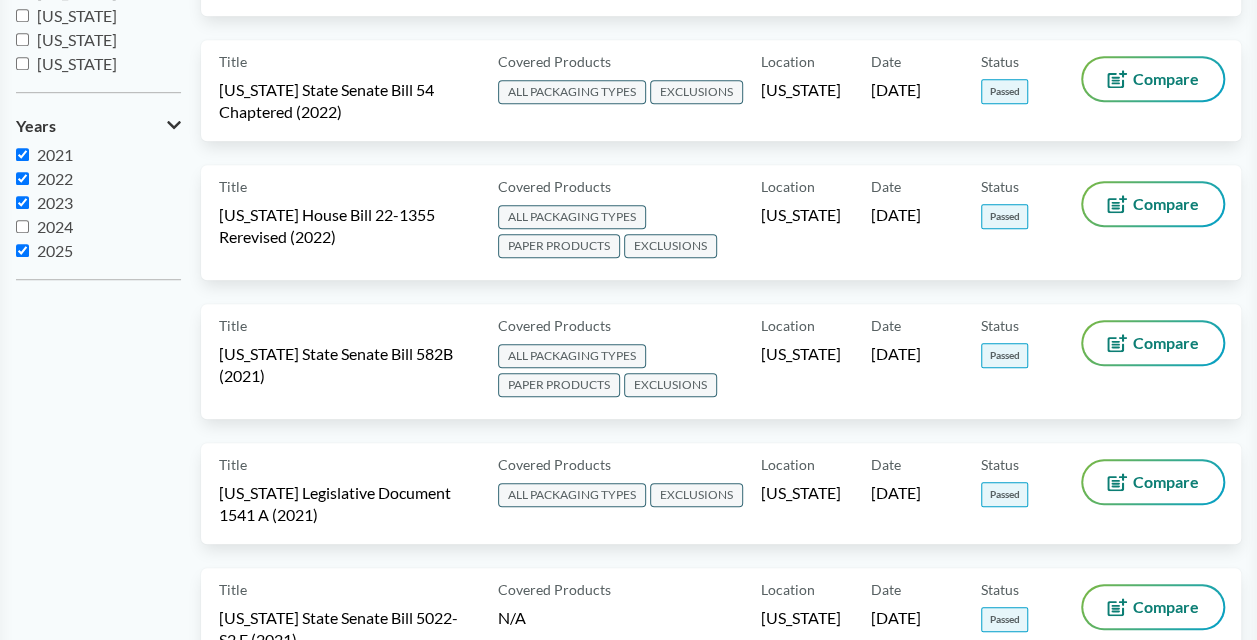 checkbox on "true" 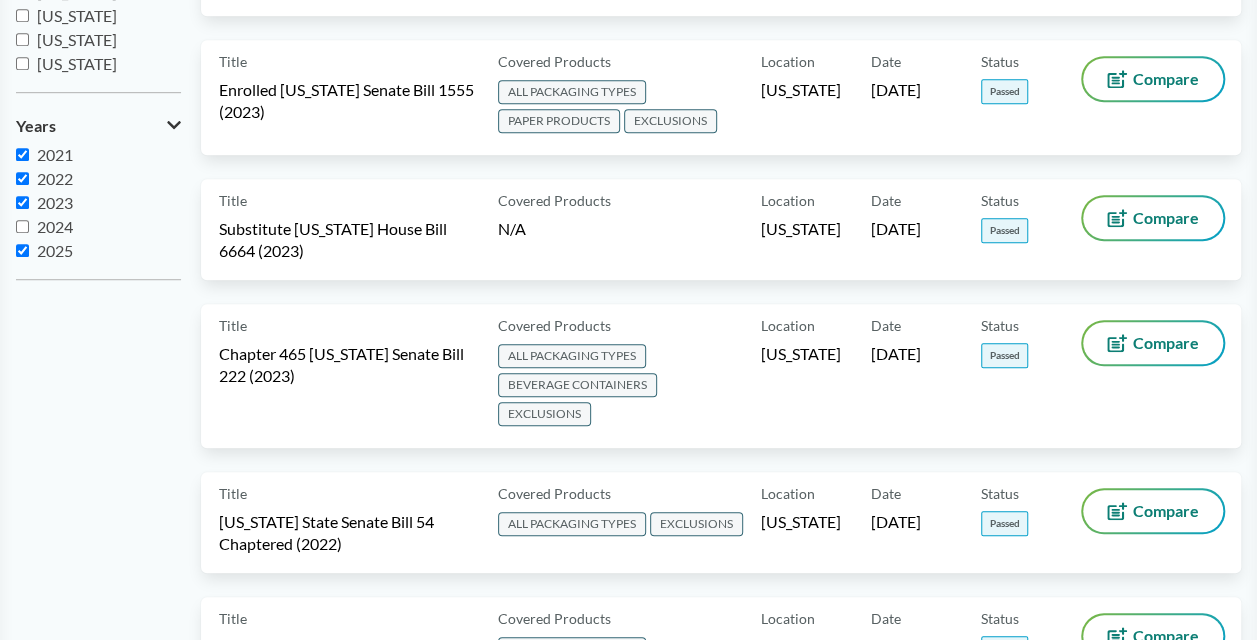 click on "2024" at bounding box center (22, 226) 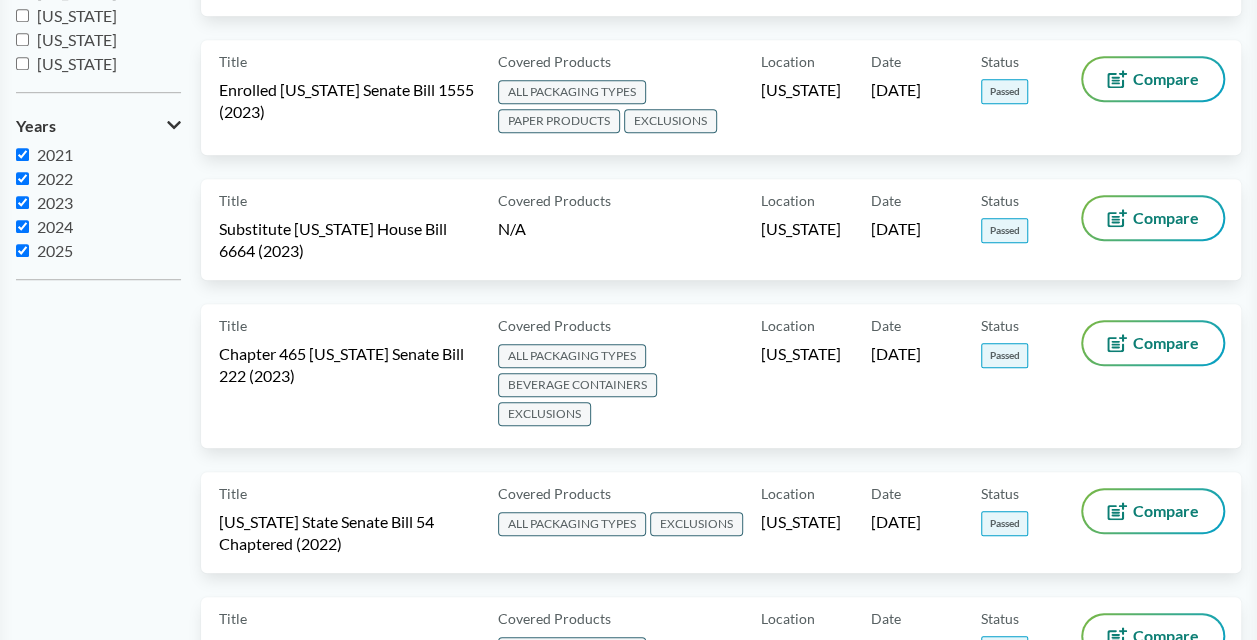 checkbox on "true" 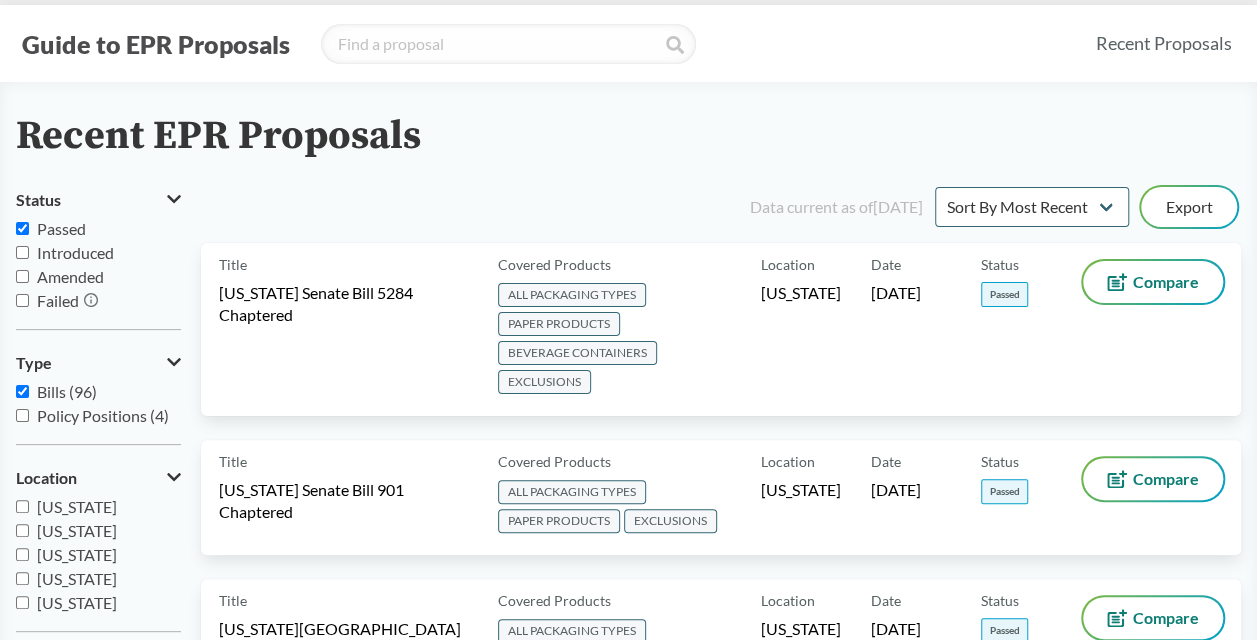 scroll, scrollTop: 0, scrollLeft: 0, axis: both 